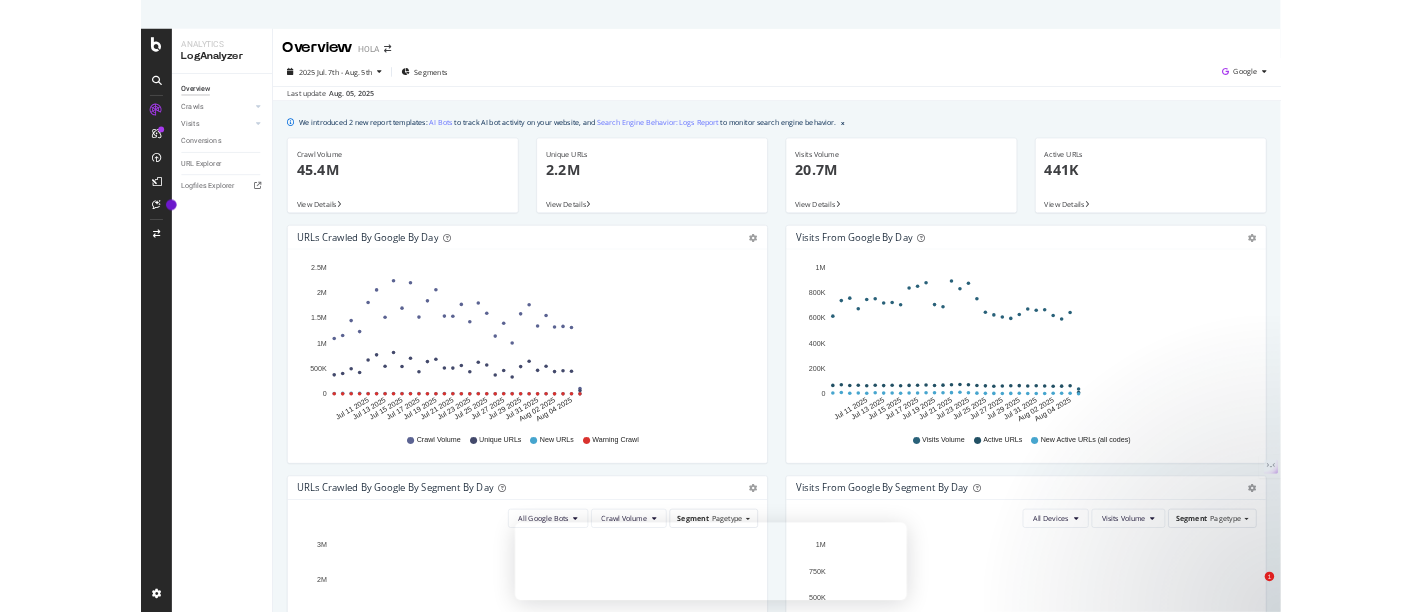 scroll, scrollTop: 0, scrollLeft: 0, axis: both 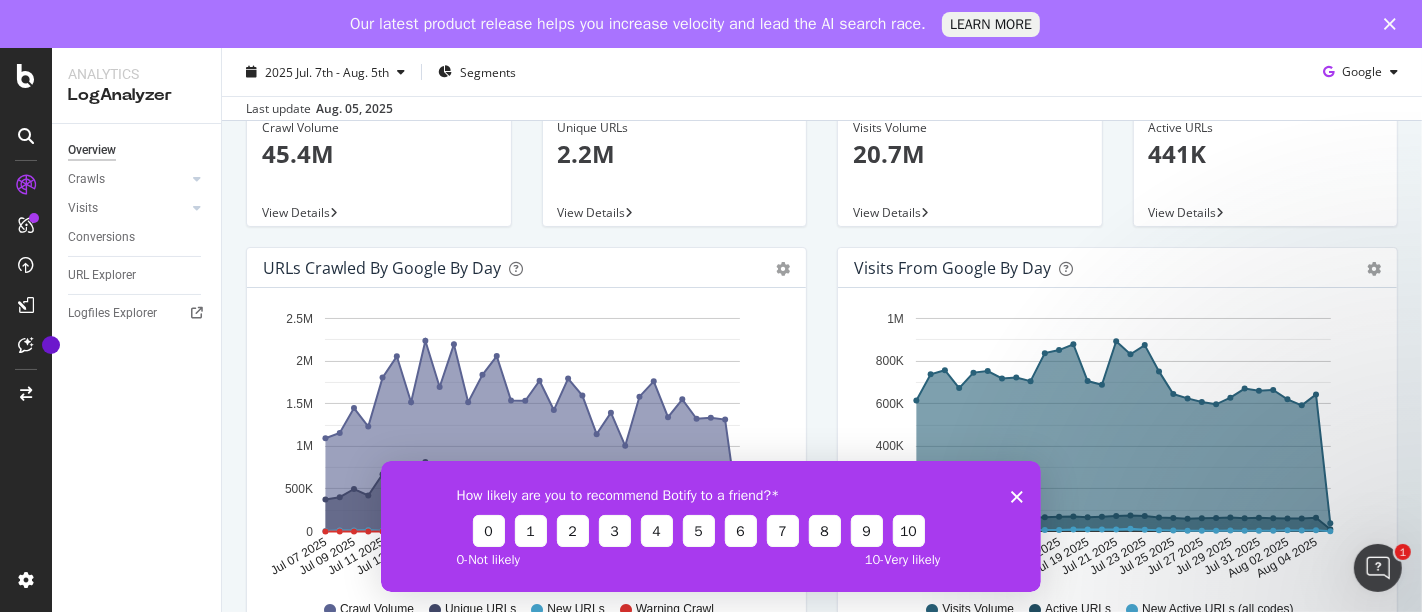 click 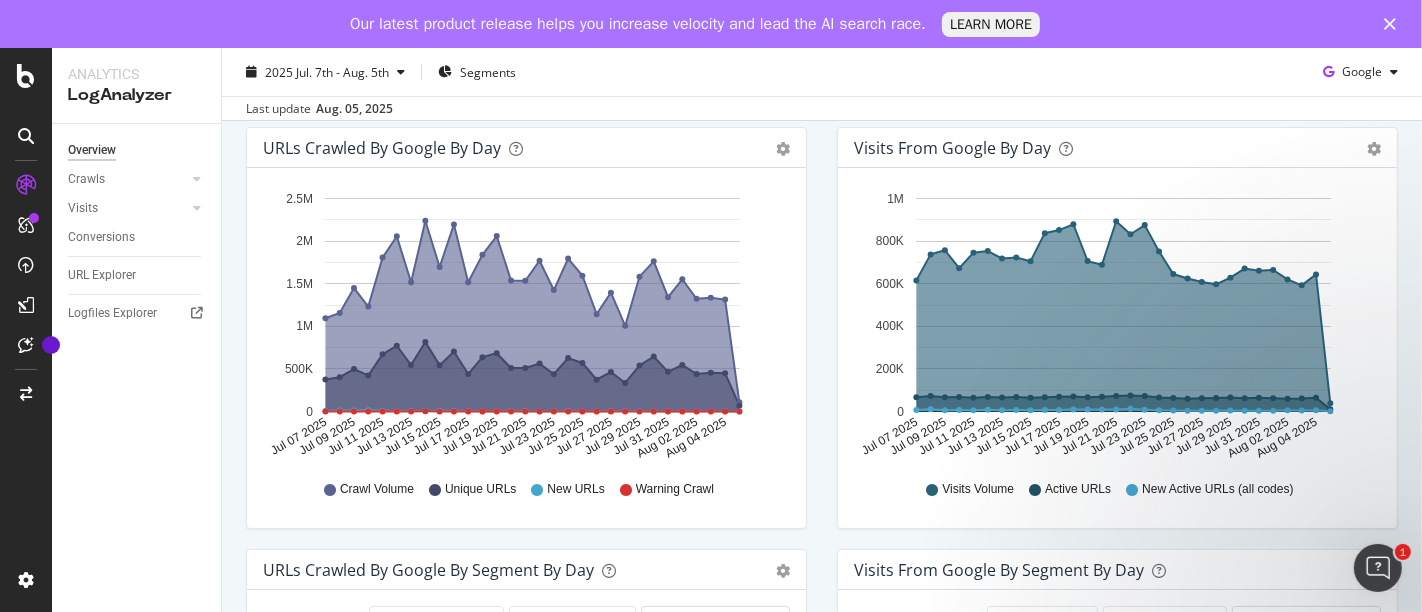 scroll, scrollTop: 0, scrollLeft: 0, axis: both 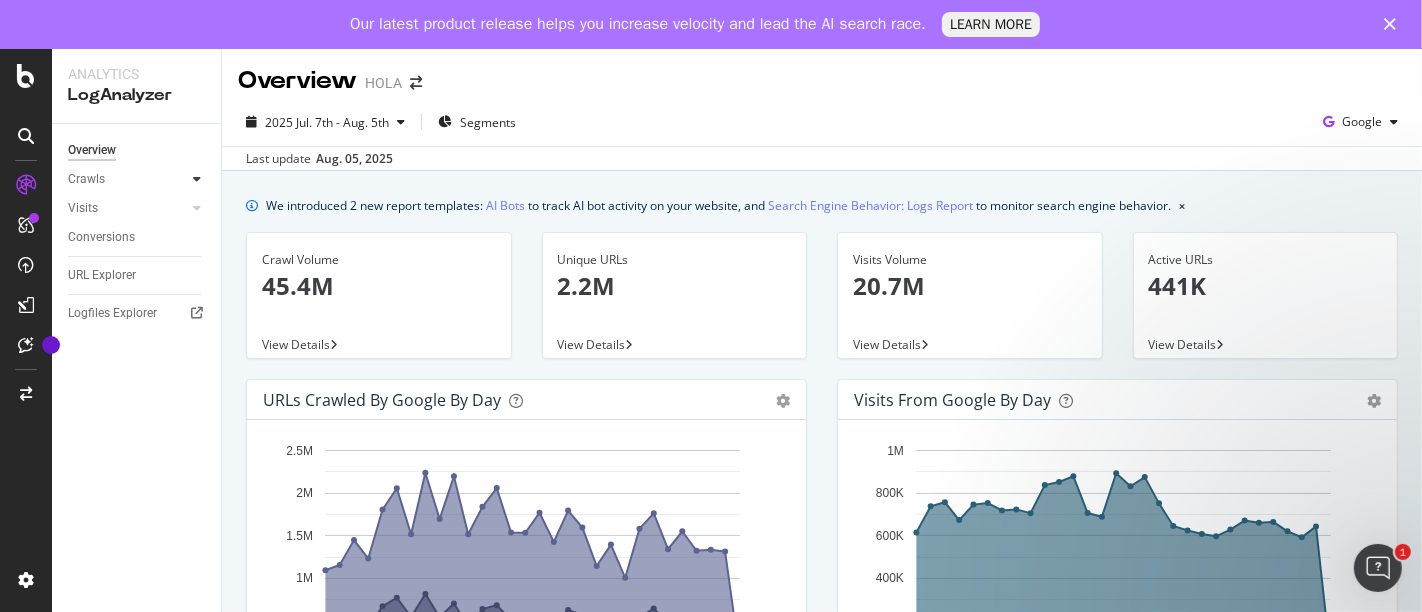 click at bounding box center [197, 179] 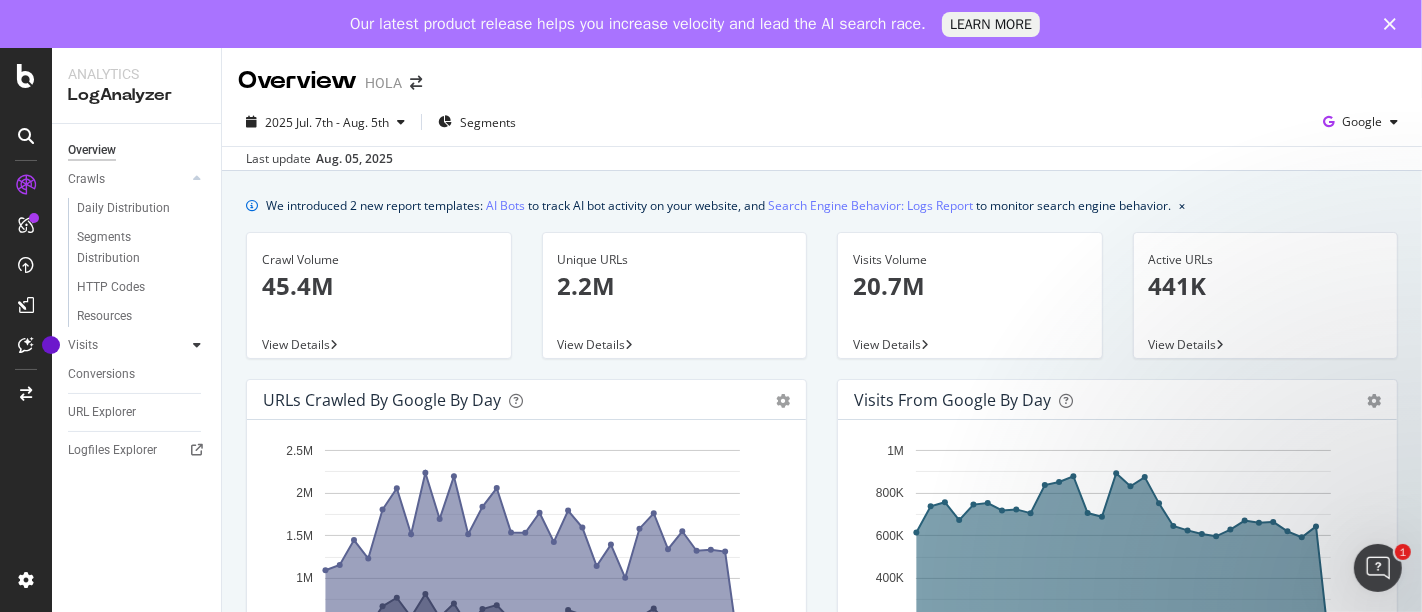 click at bounding box center (197, 345) 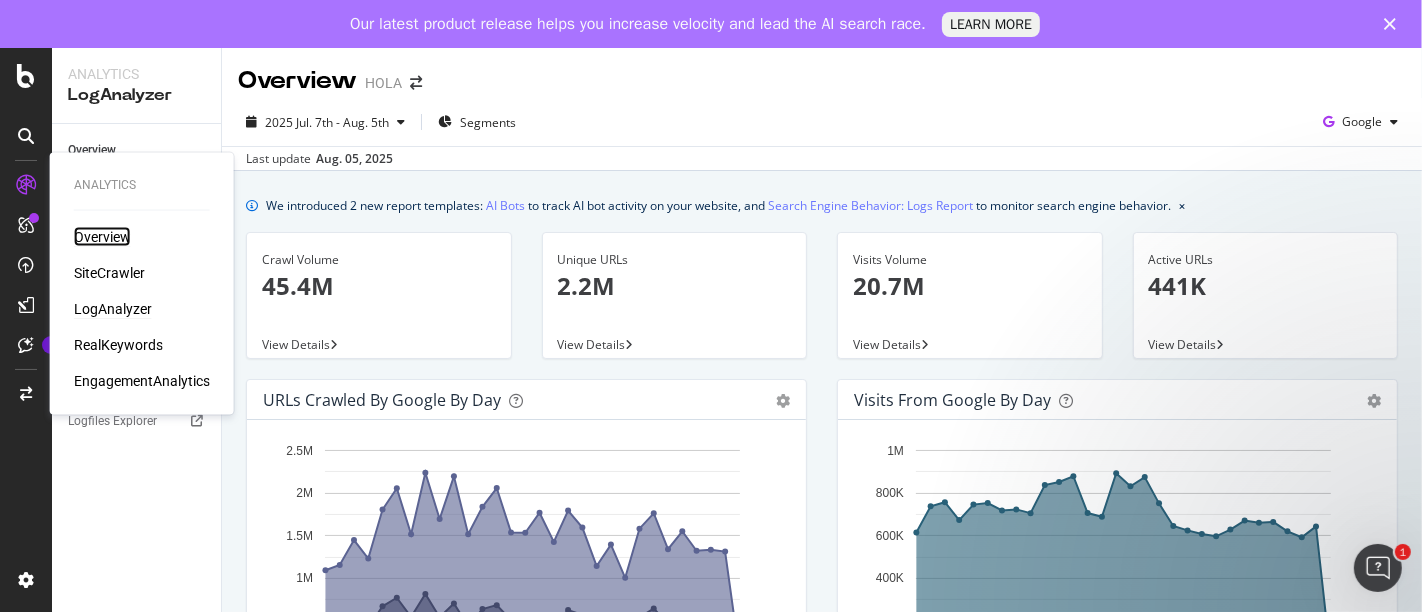 click on "Overview" at bounding box center (102, 237) 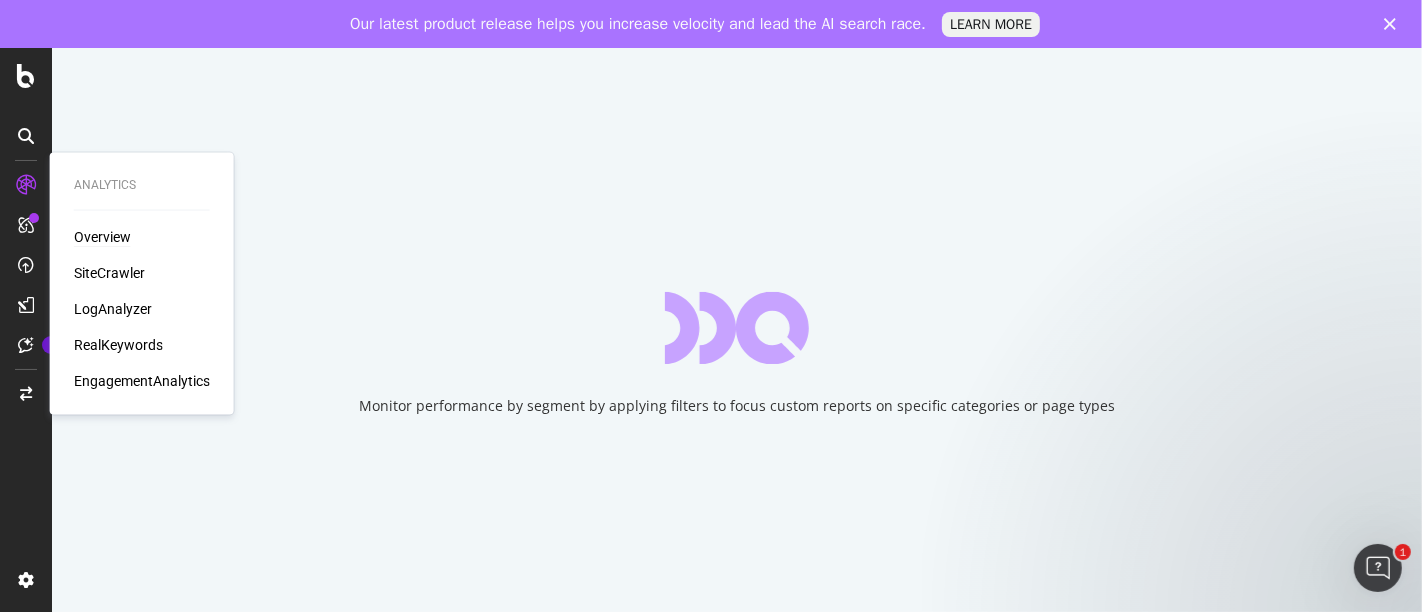 click on "Our latest product release helps you increase velocity and lead the AI search race. LEARN MORE" at bounding box center (711, 24) 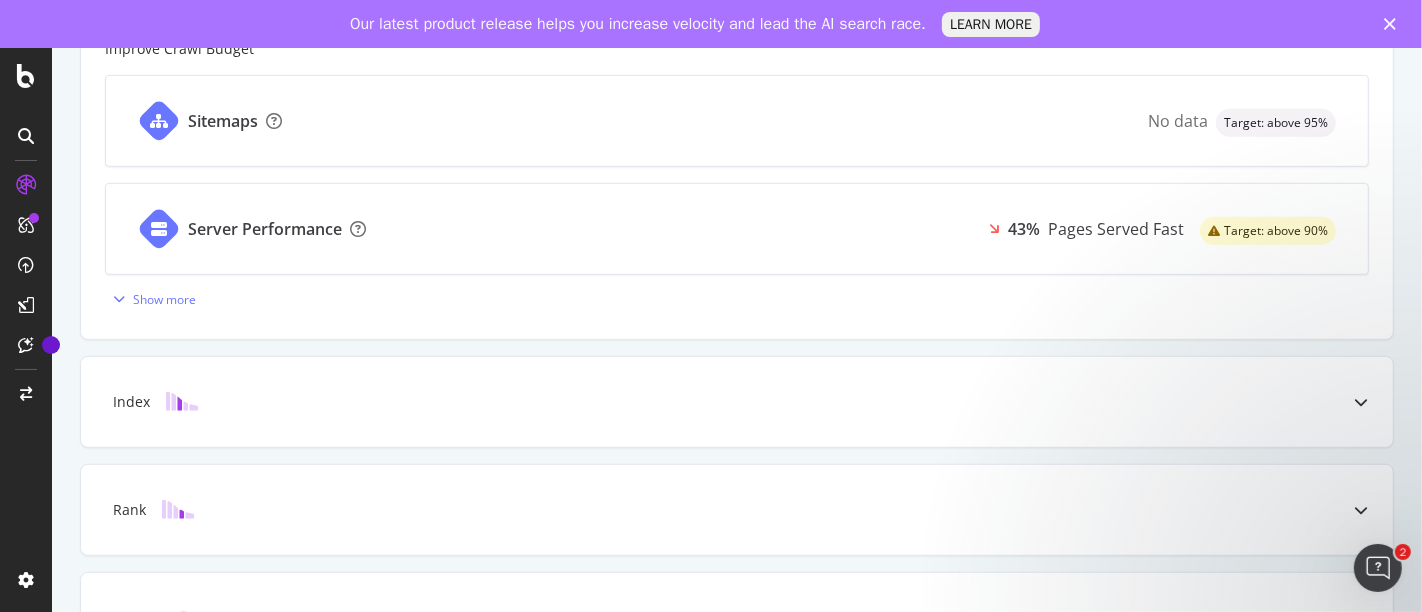 scroll, scrollTop: 940, scrollLeft: 0, axis: vertical 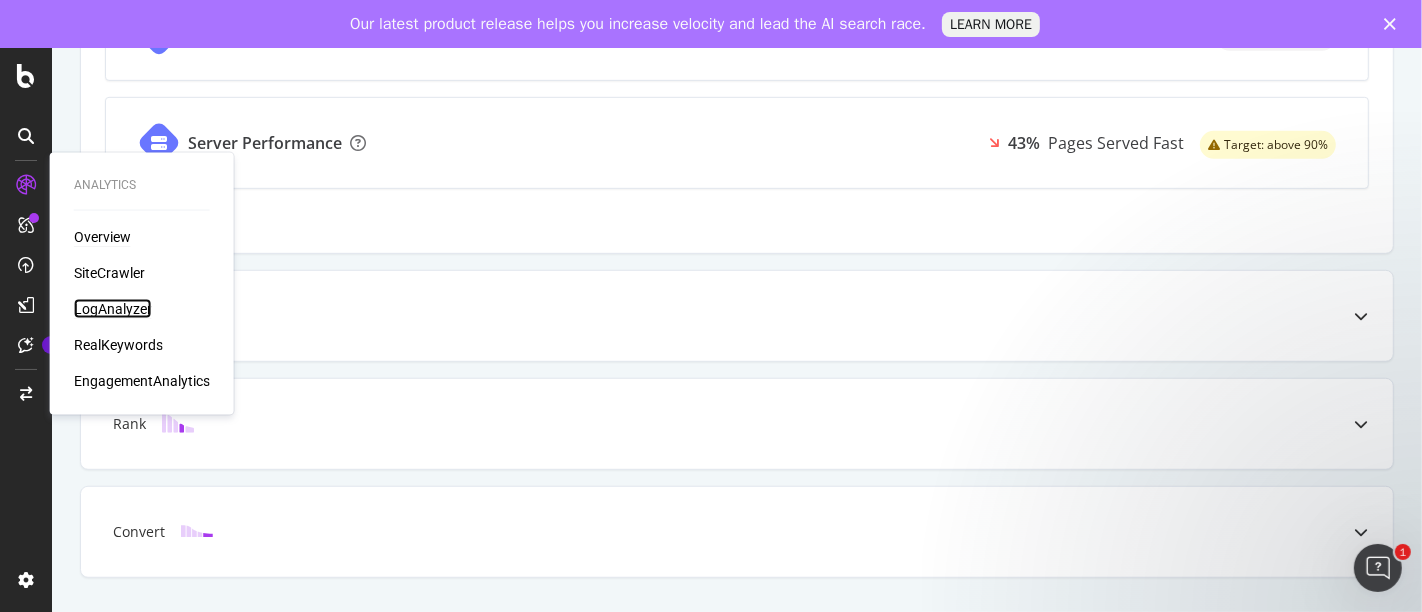 click on "LogAnalyzer" at bounding box center [113, 309] 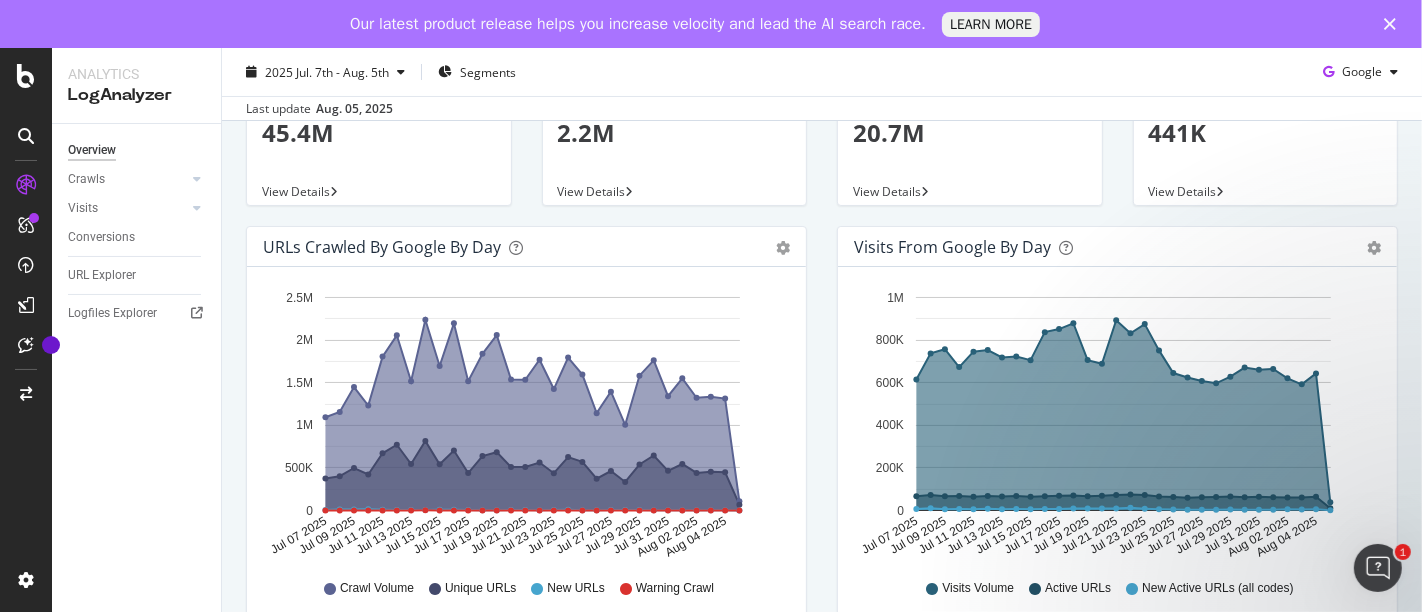 scroll, scrollTop: 0, scrollLeft: 0, axis: both 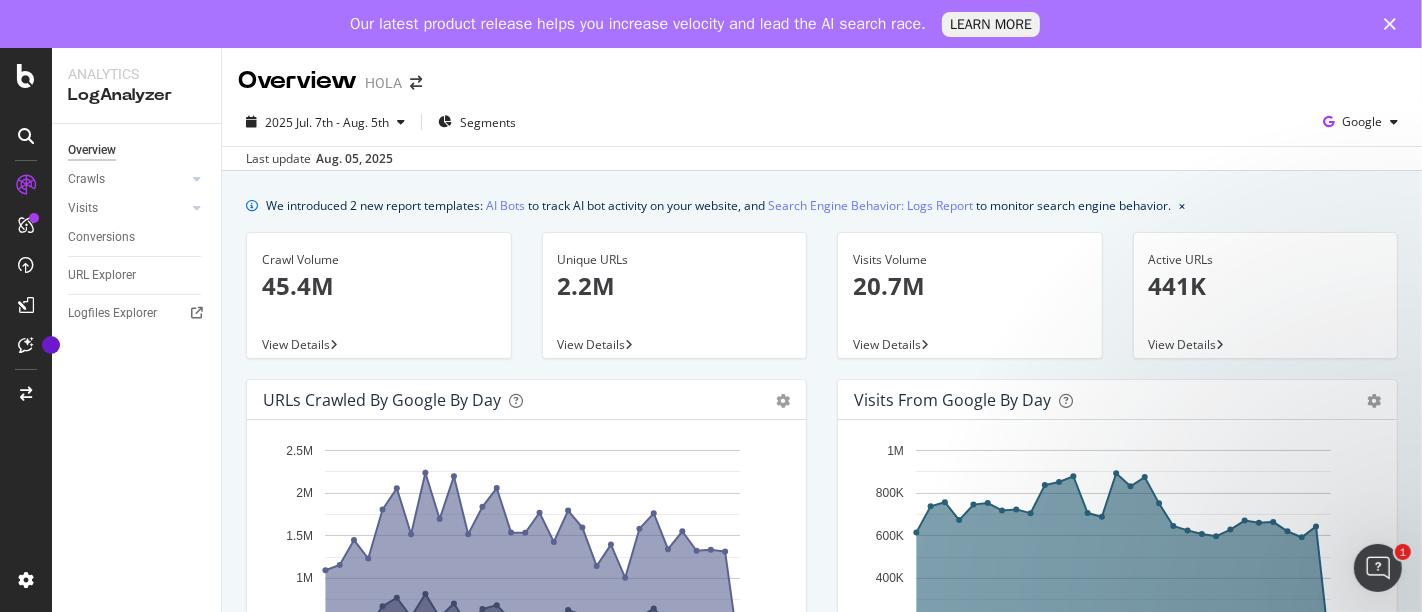 click on "View Details" at bounding box center (296, 344) 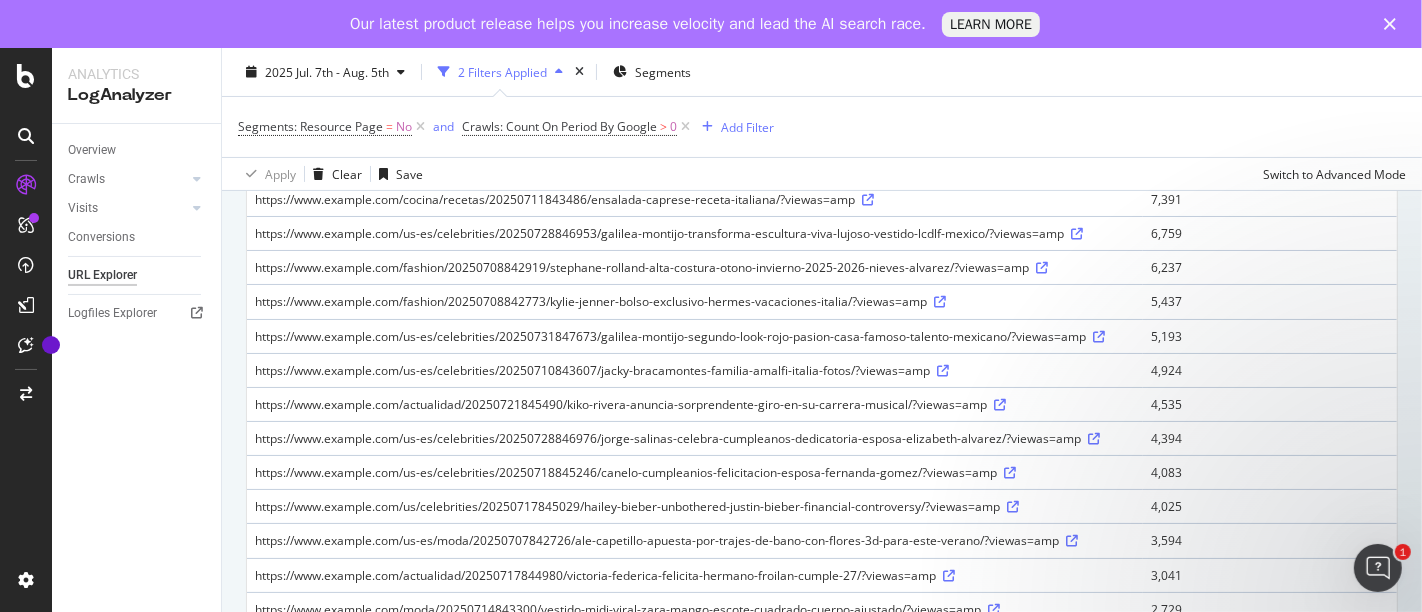 scroll, scrollTop: 0, scrollLeft: 0, axis: both 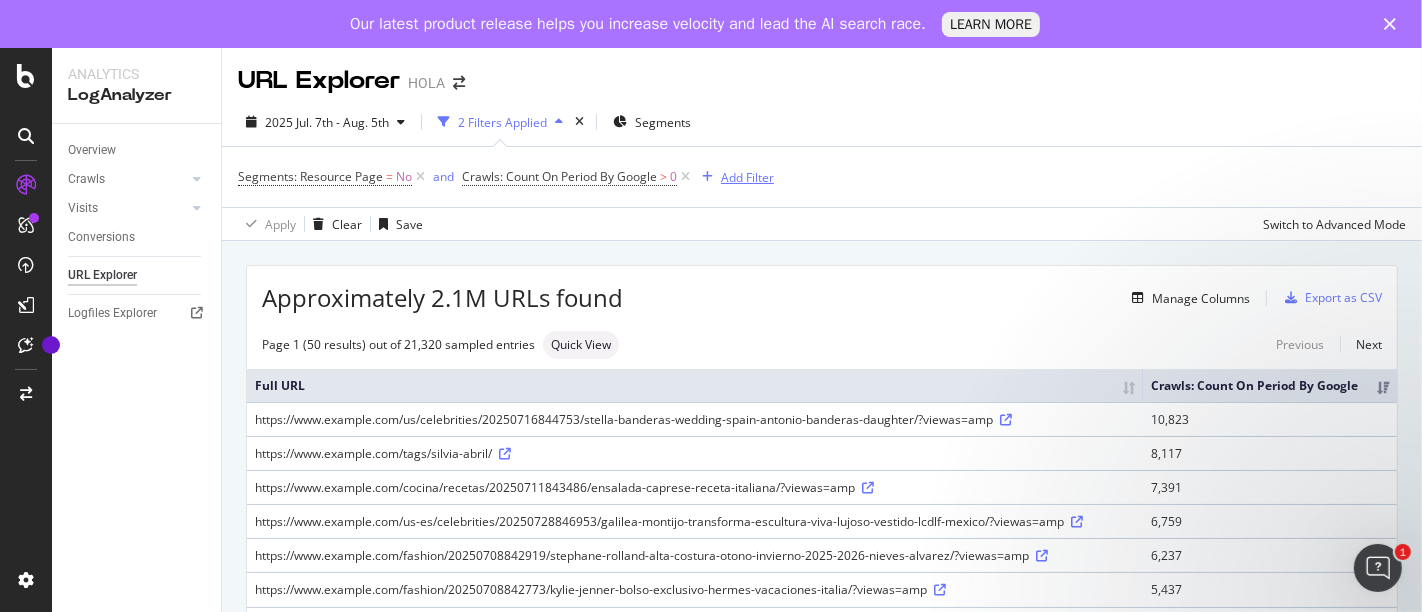 click on "Add Filter" at bounding box center [747, 177] 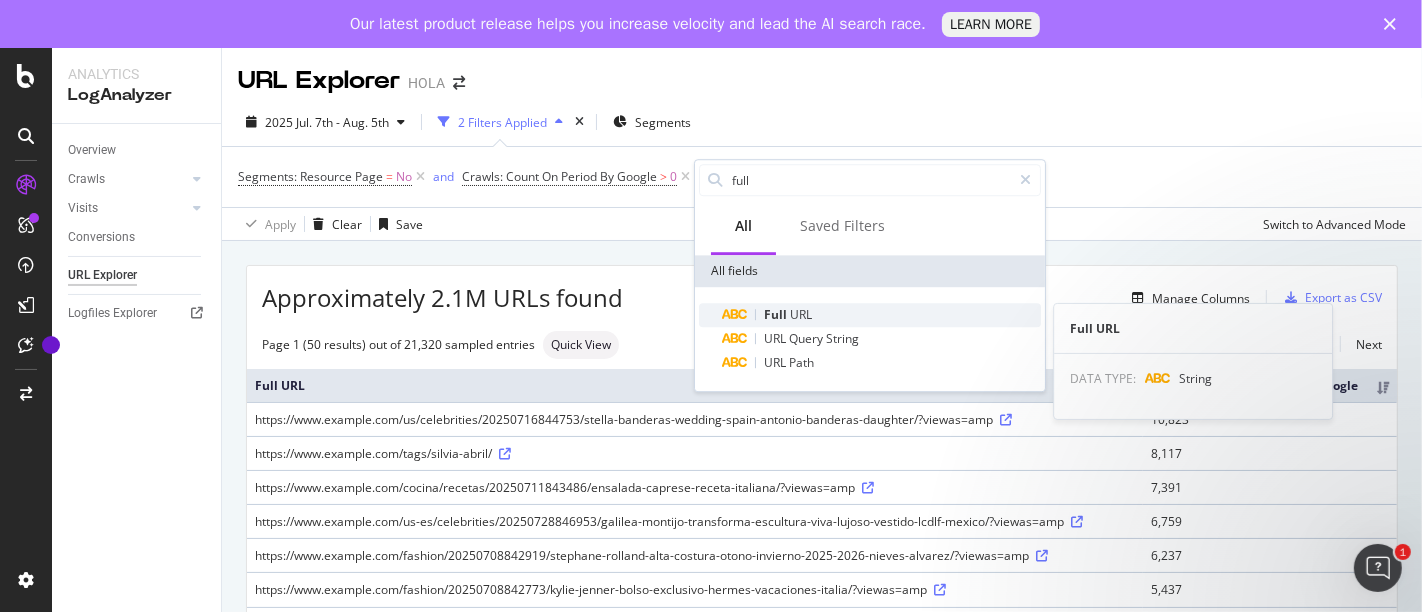 type on "full" 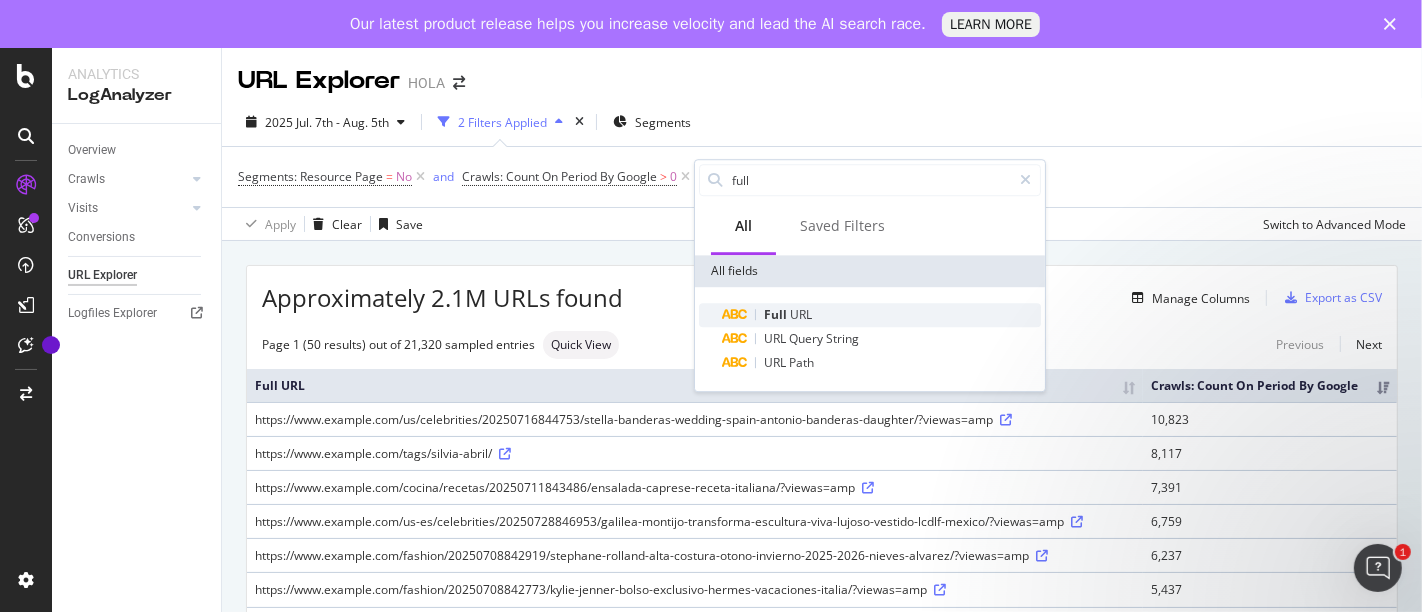 click on "URL" at bounding box center (801, 314) 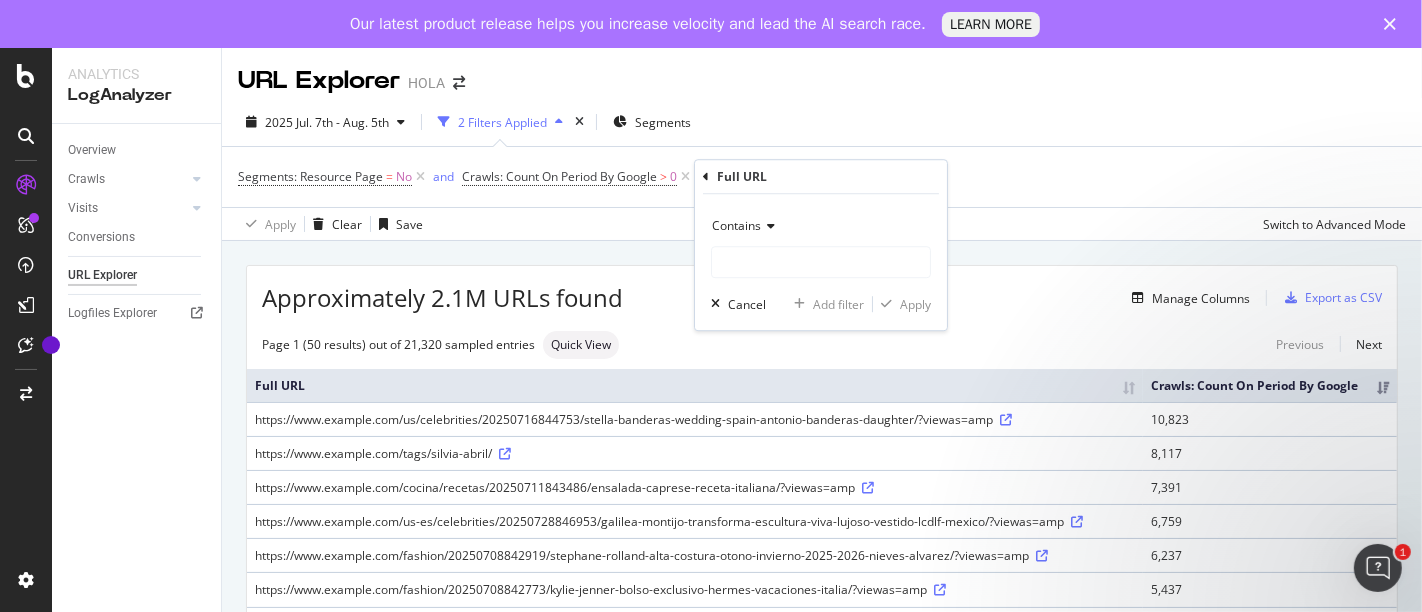 click at bounding box center [768, 226] 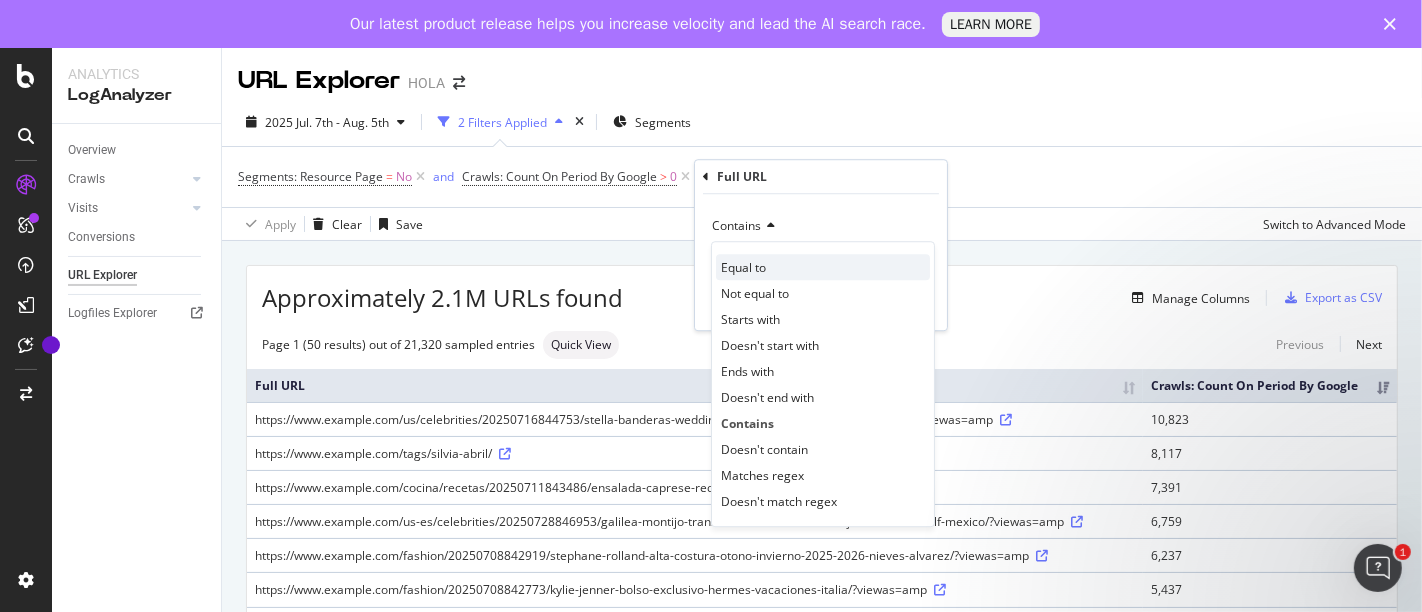 click on "Equal to" at bounding box center (823, 267) 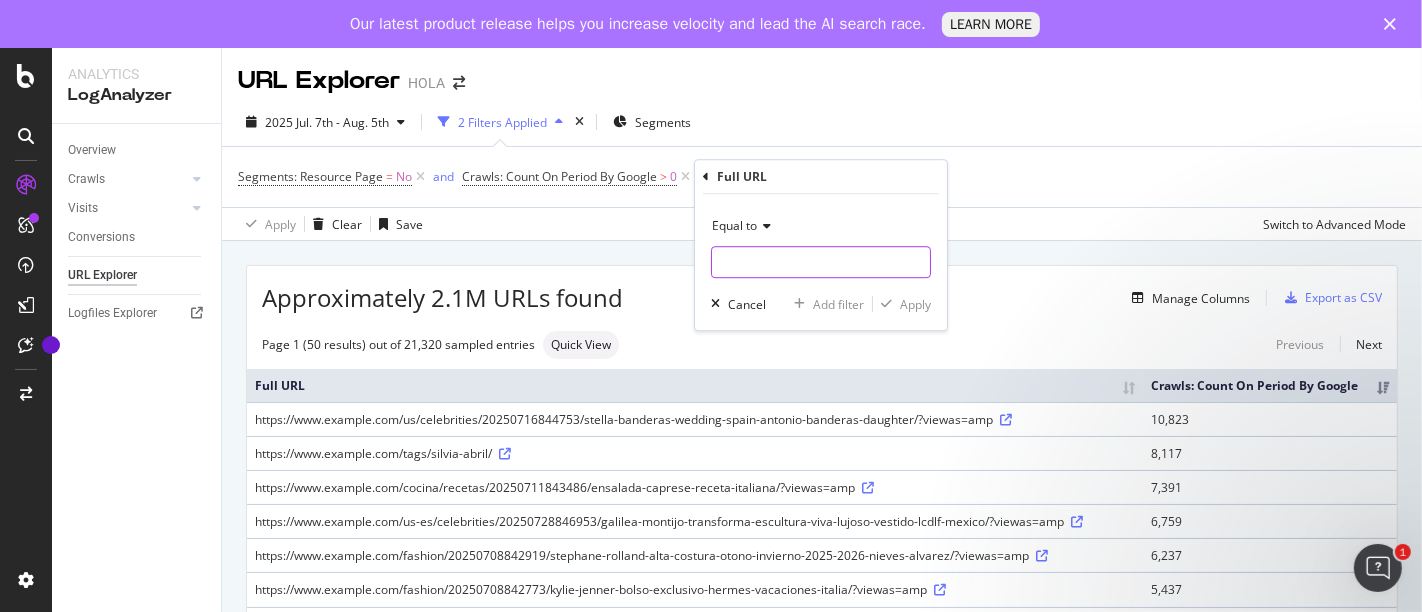 click at bounding box center (821, 262) 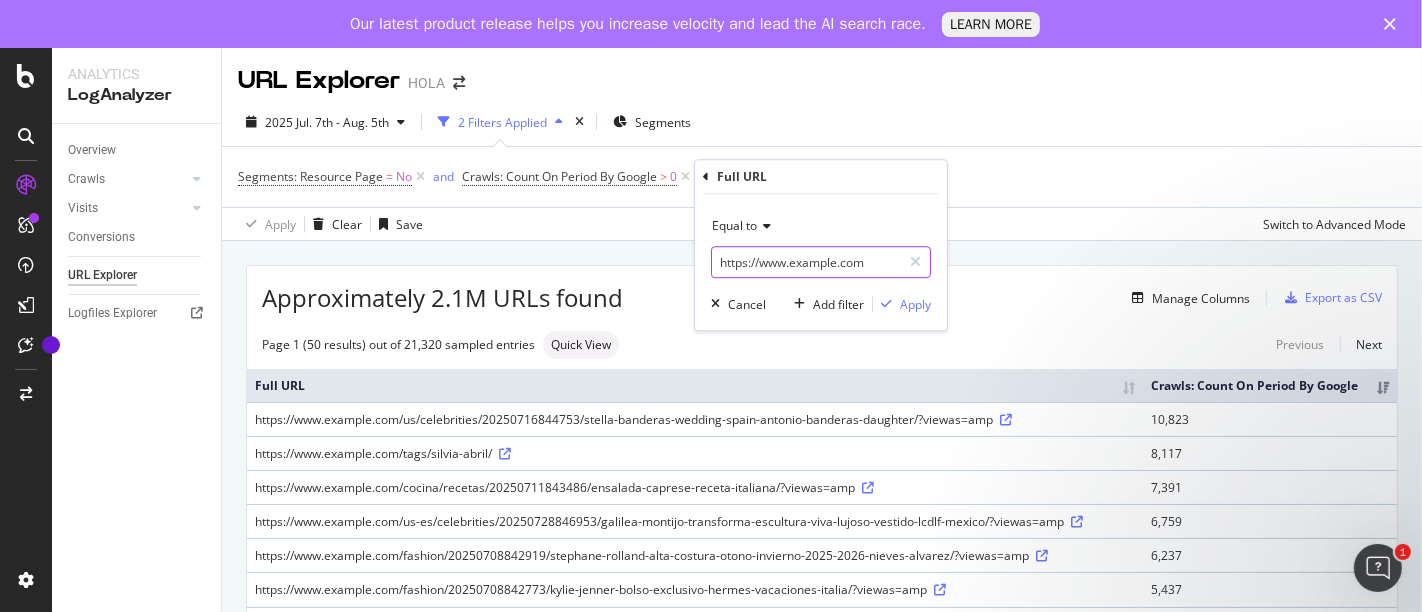 type on "https://www.hola.com/" 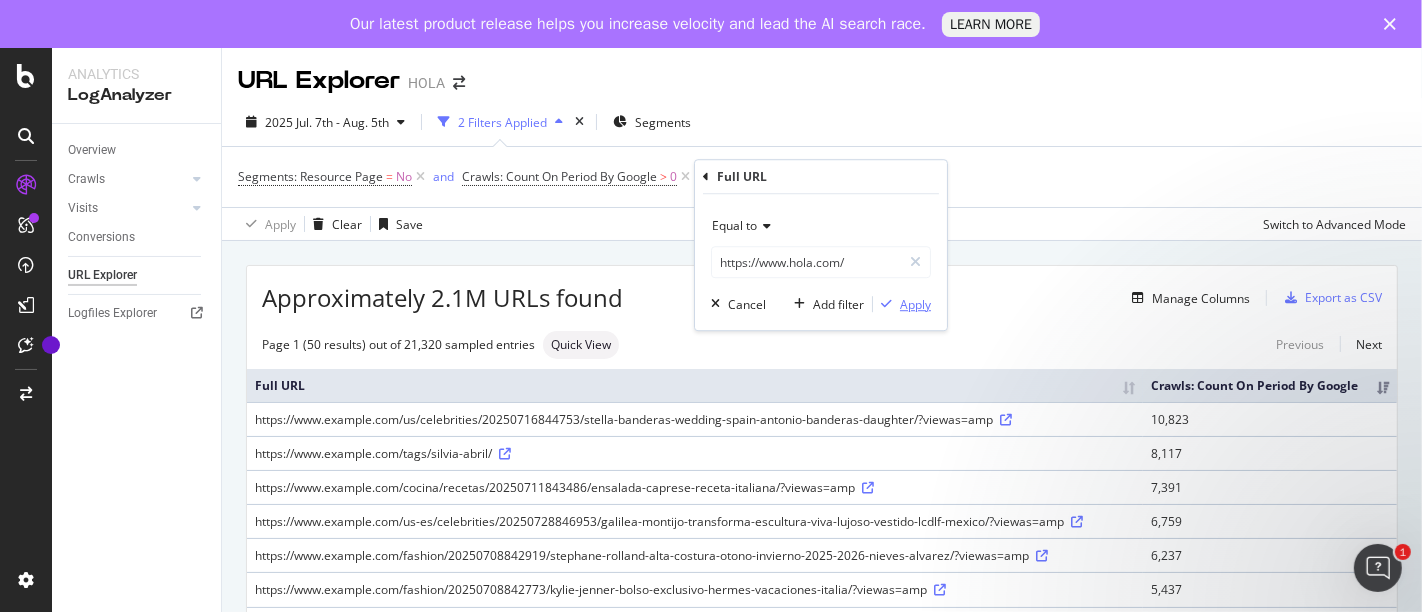 click on "Apply" at bounding box center [915, 304] 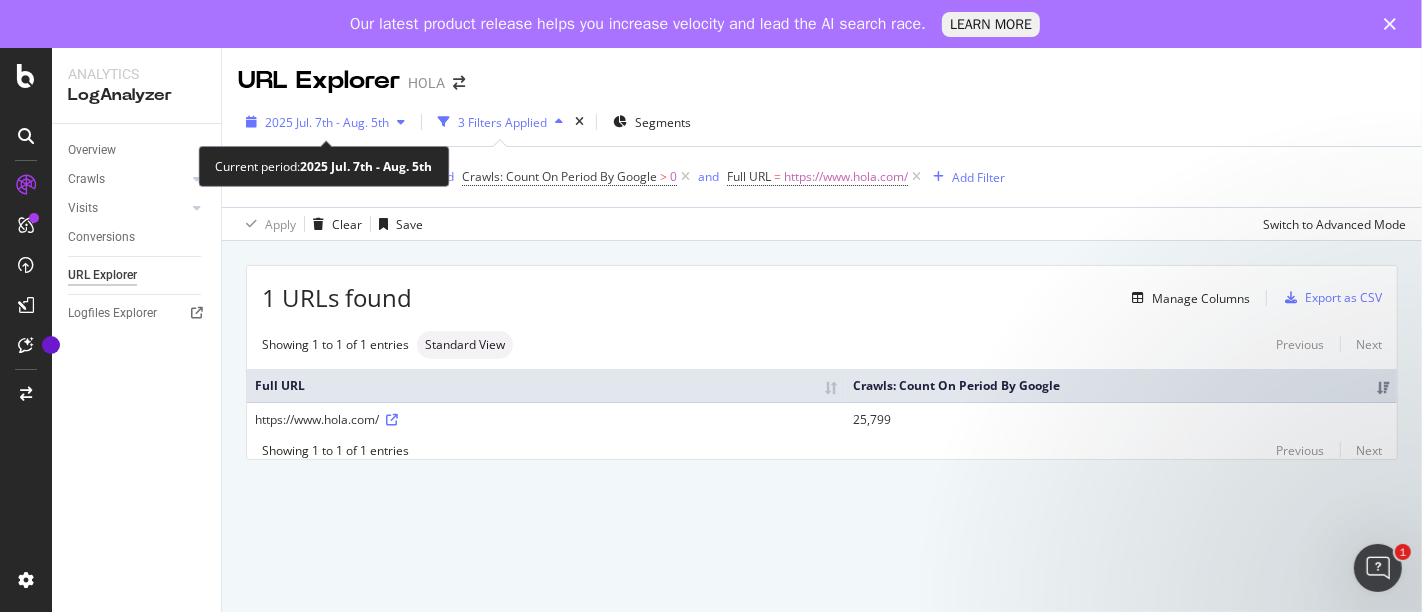 click at bounding box center [401, 122] 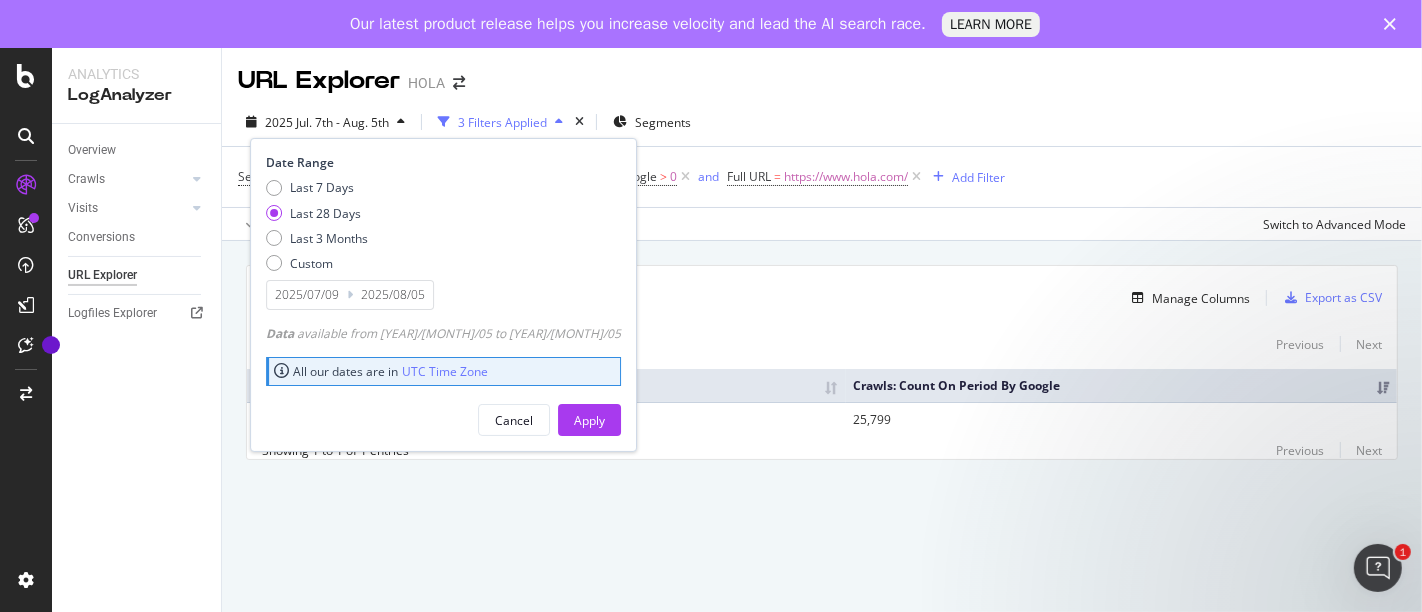 click on "2025/07/09" at bounding box center [307, 295] 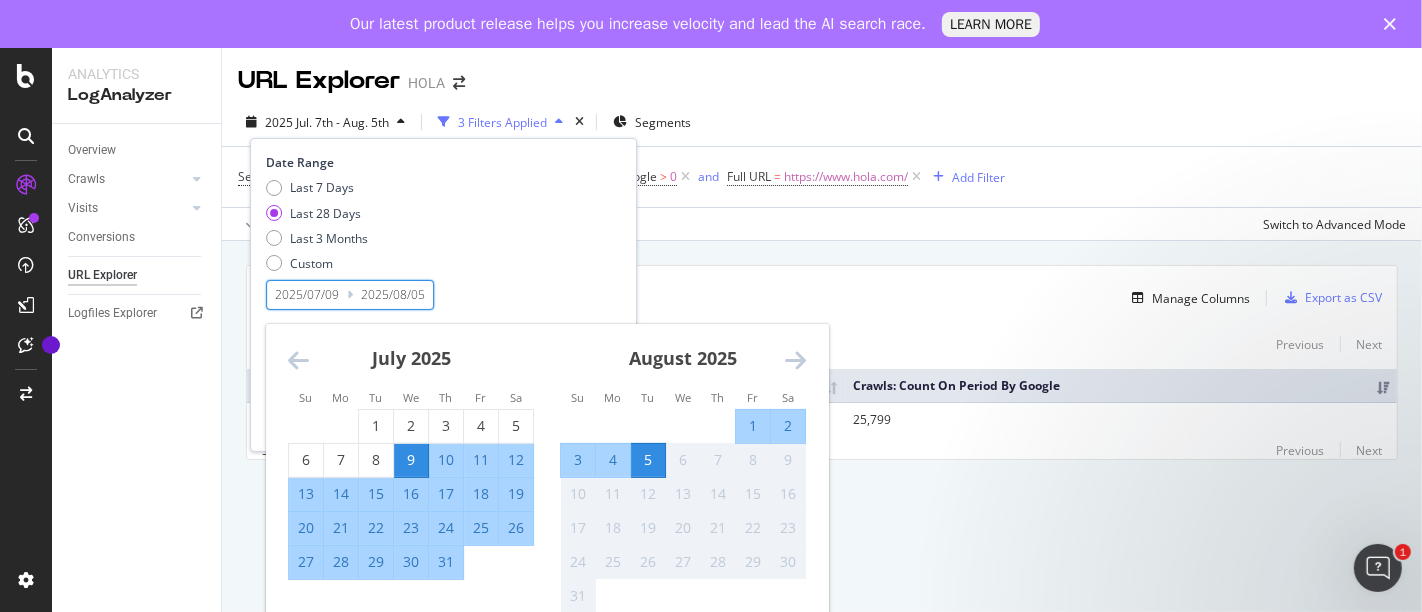 click on "9" at bounding box center [411, 460] 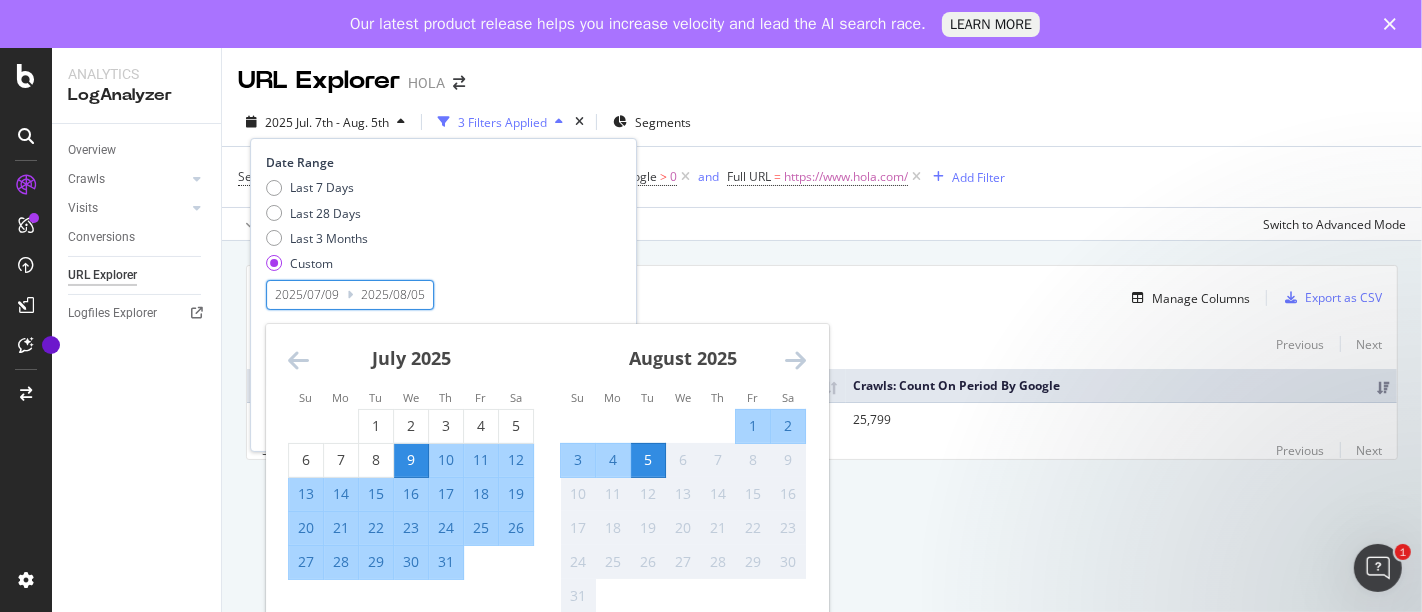 click on "13" at bounding box center [306, 494] 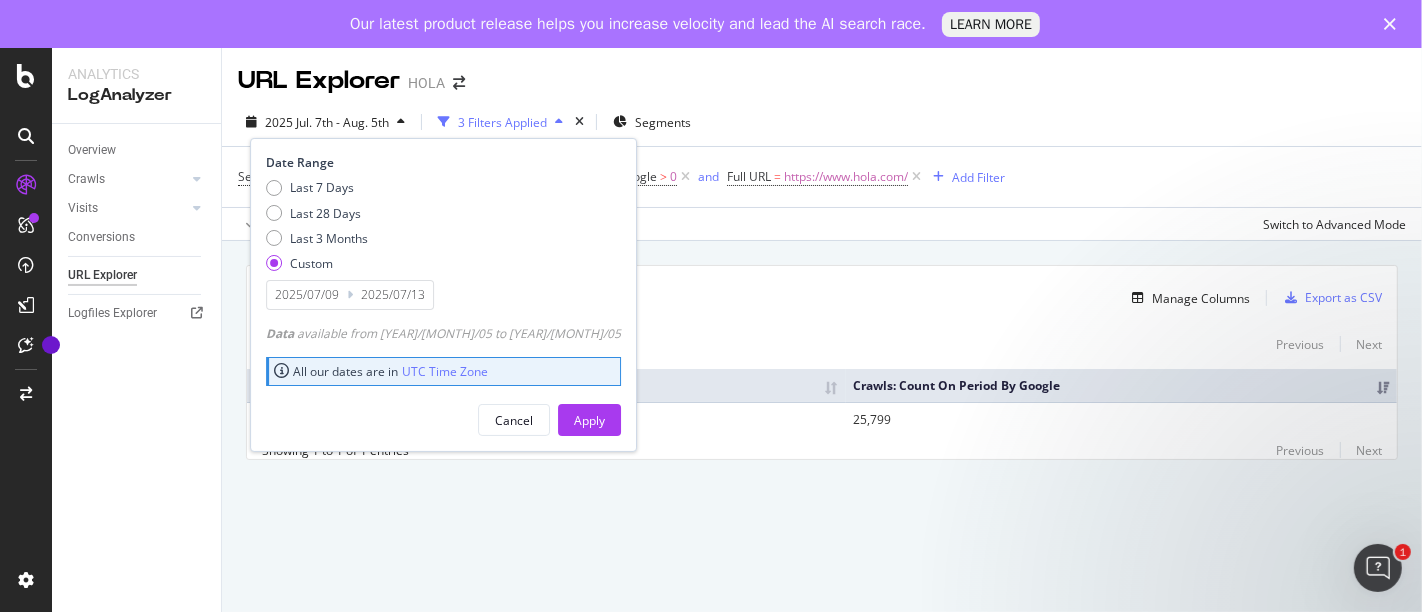 click on "2025/07/13" at bounding box center (393, 295) 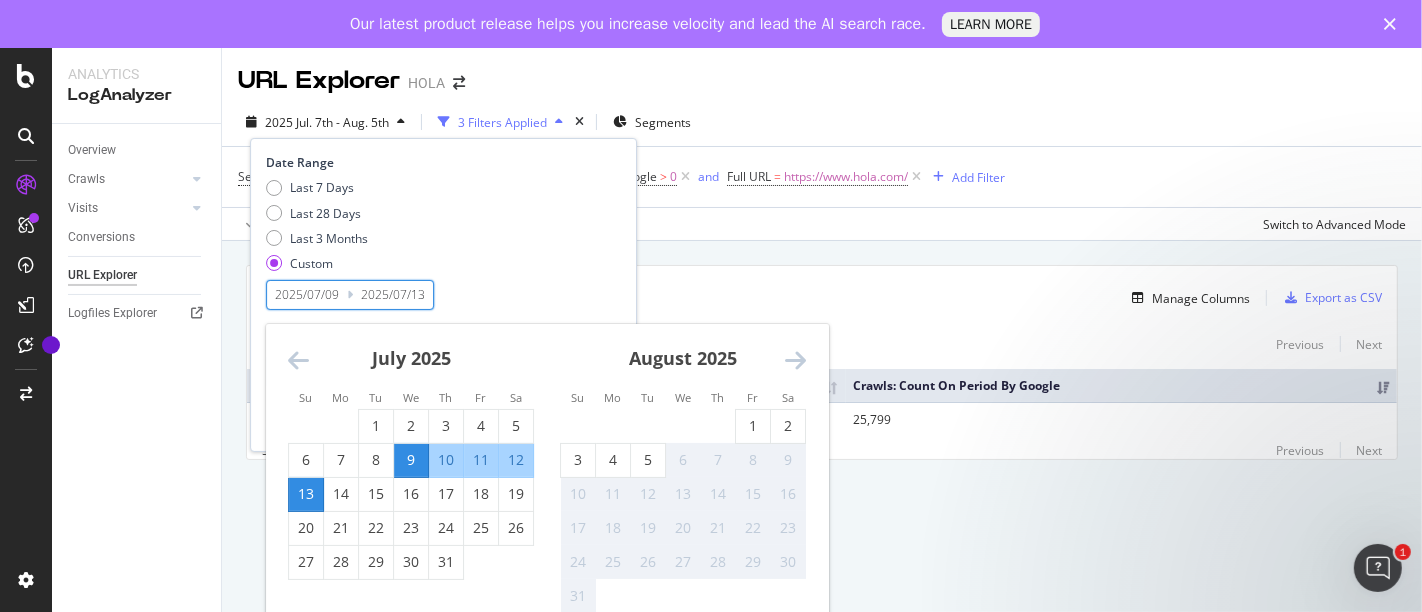 click on "13" at bounding box center (306, 494) 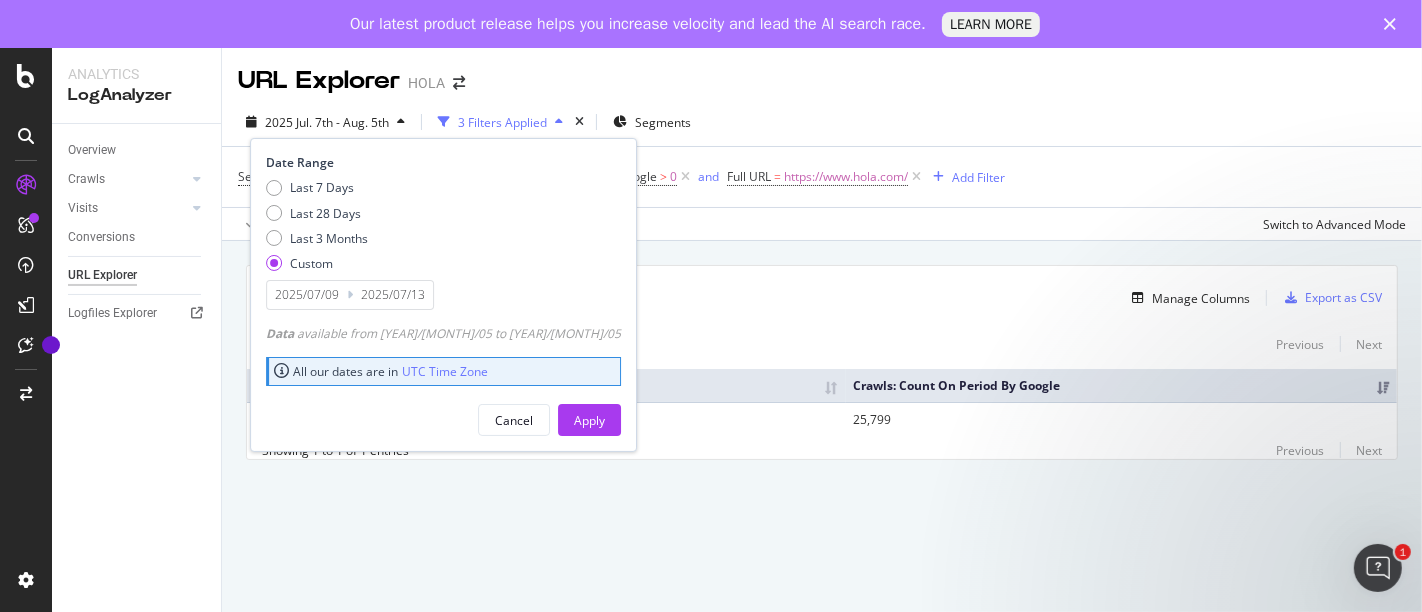 click on "2025/07/09" at bounding box center [307, 295] 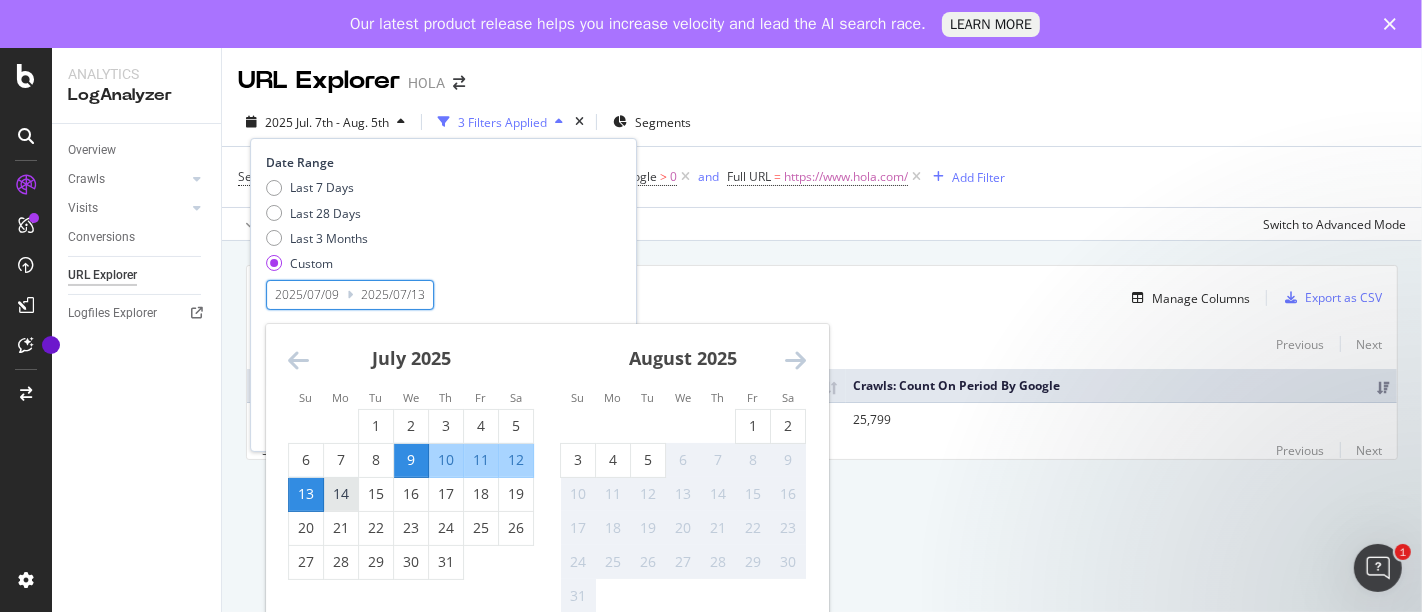 click on "14" at bounding box center (341, 494) 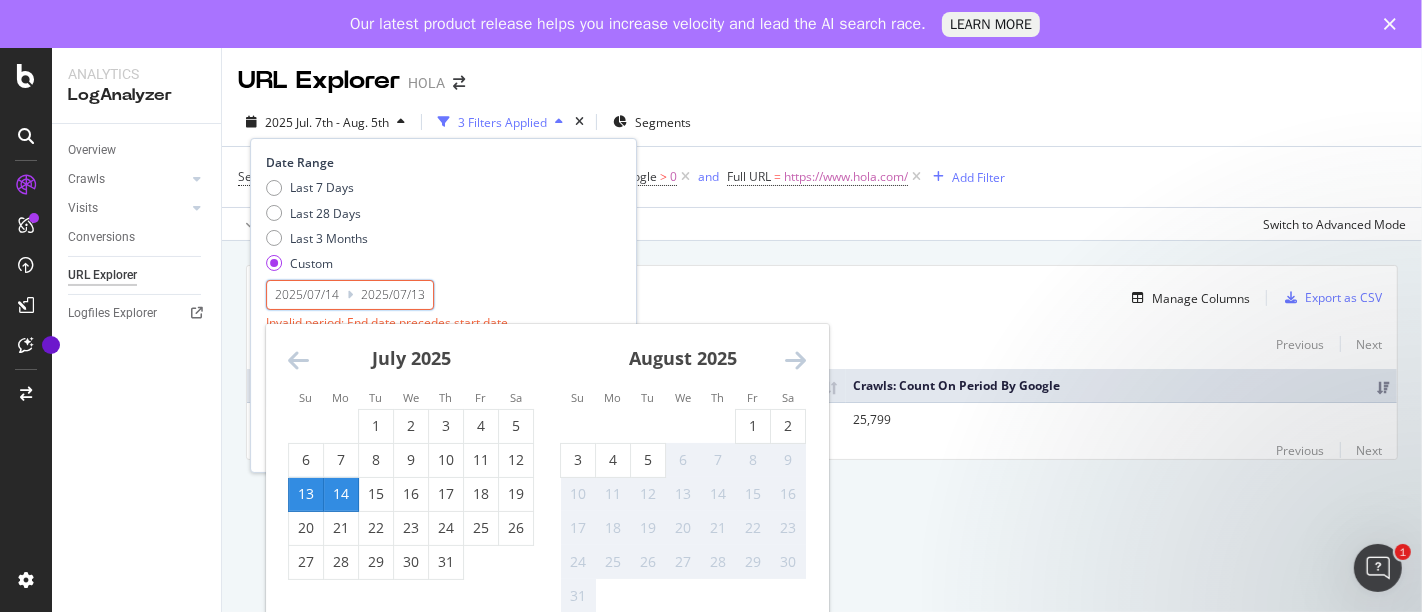 type on "2025/07/14" 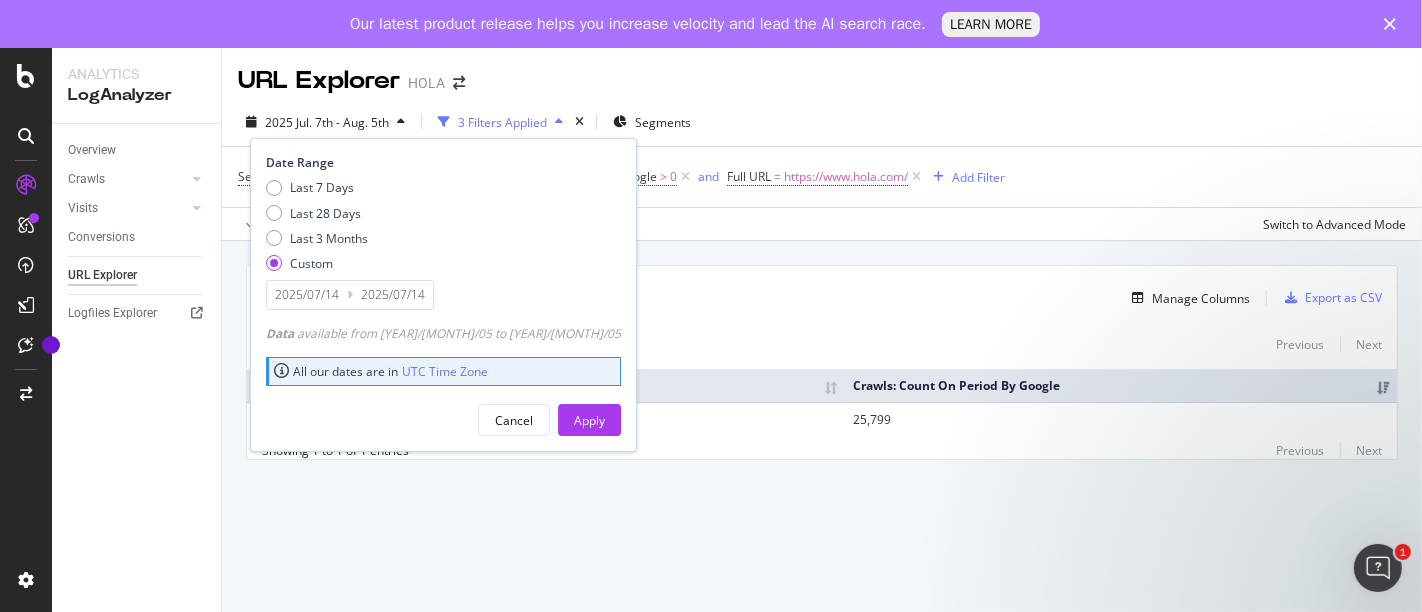 click on "2025/07/14" at bounding box center [307, 295] 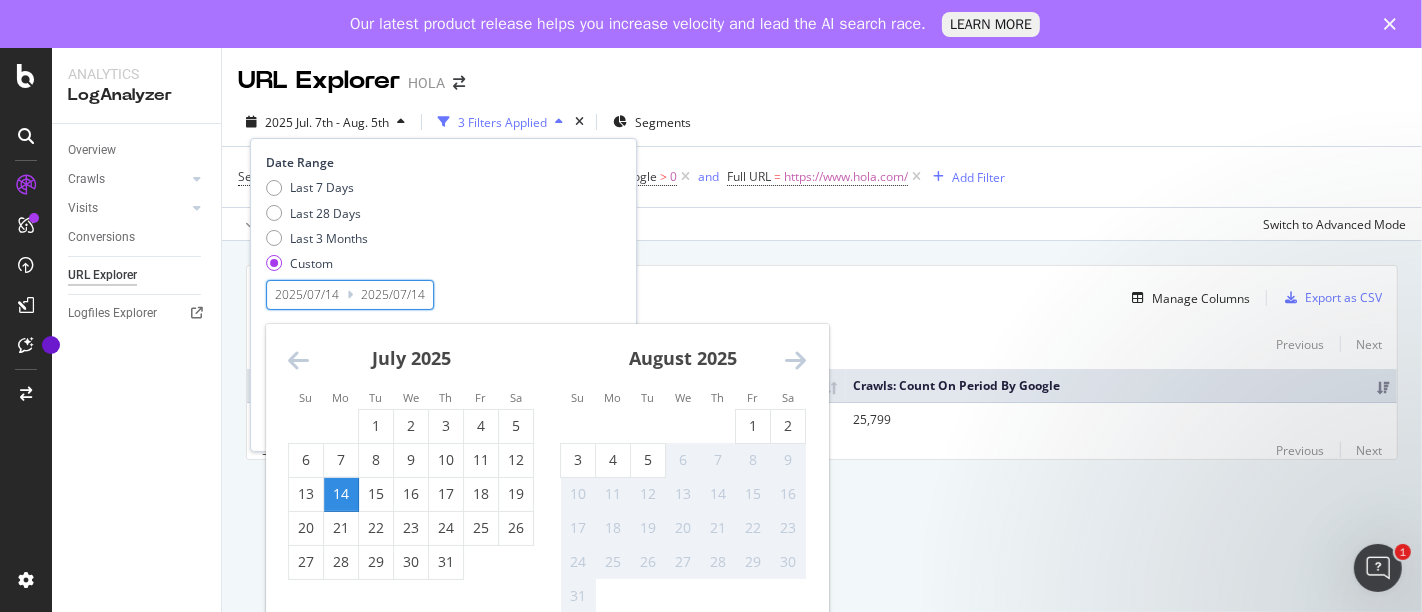 click on "14" at bounding box center (341, 494) 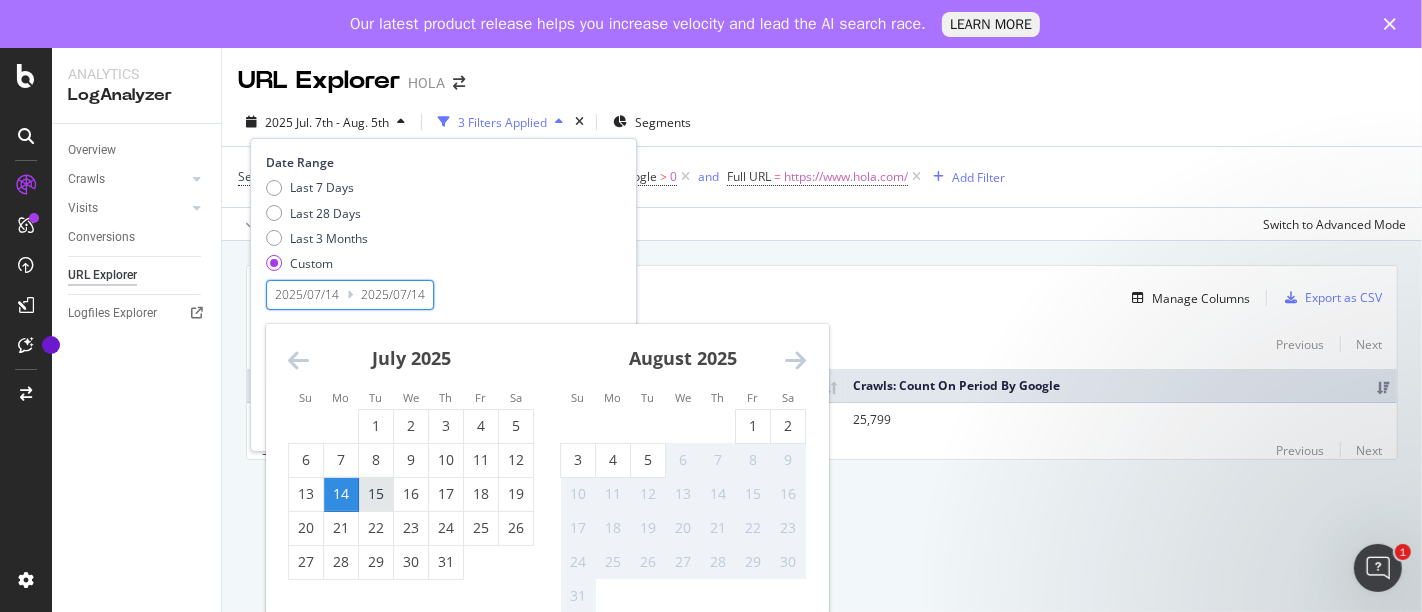 click on "15" at bounding box center (376, 494) 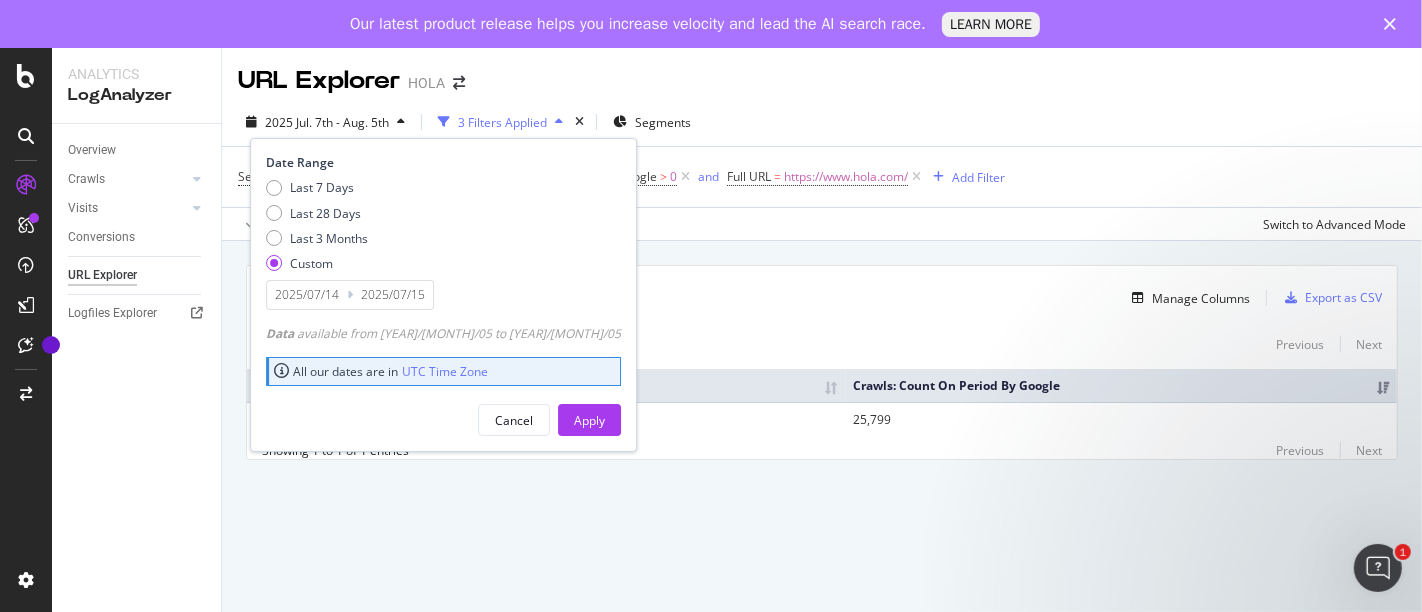 click on "2025/07/15" at bounding box center (393, 295) 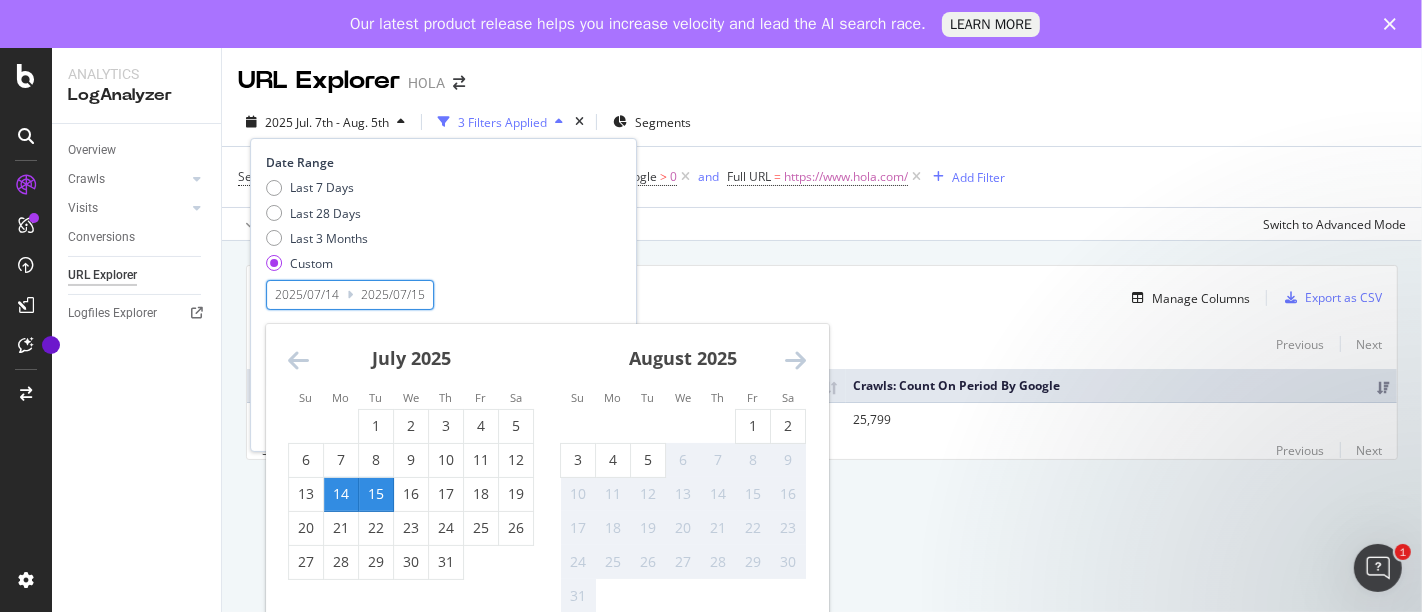click on "15" at bounding box center (376, 494) 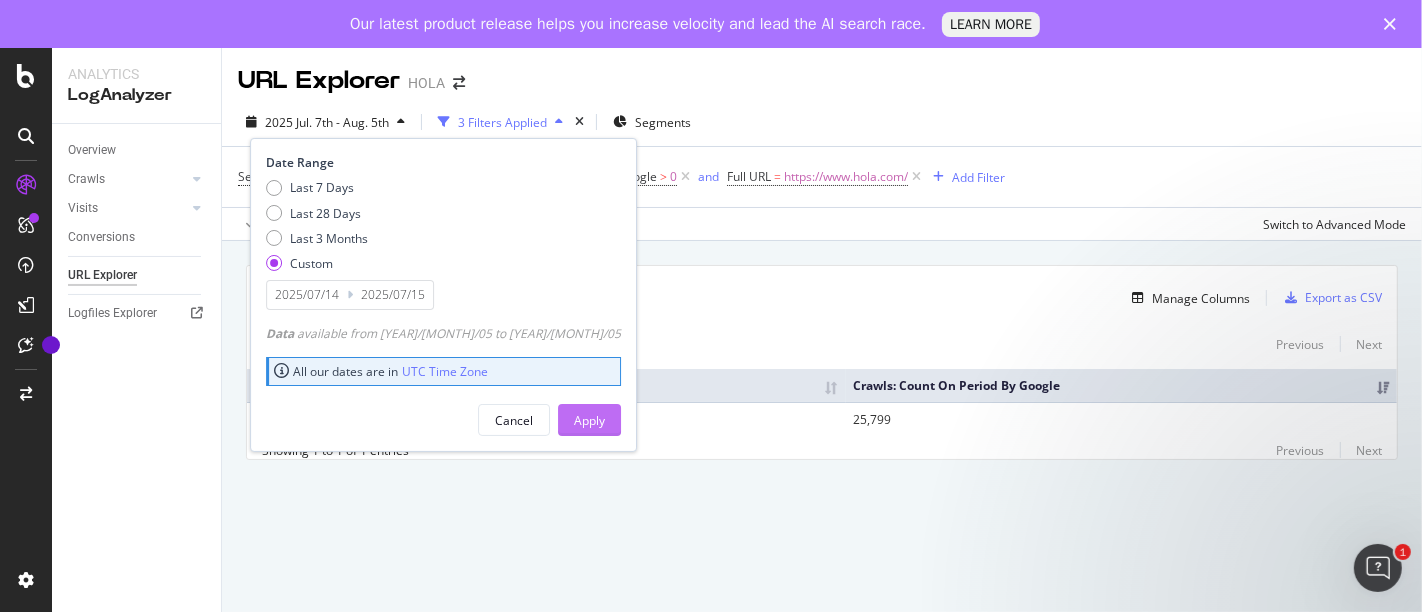 click on "Apply" at bounding box center (589, 420) 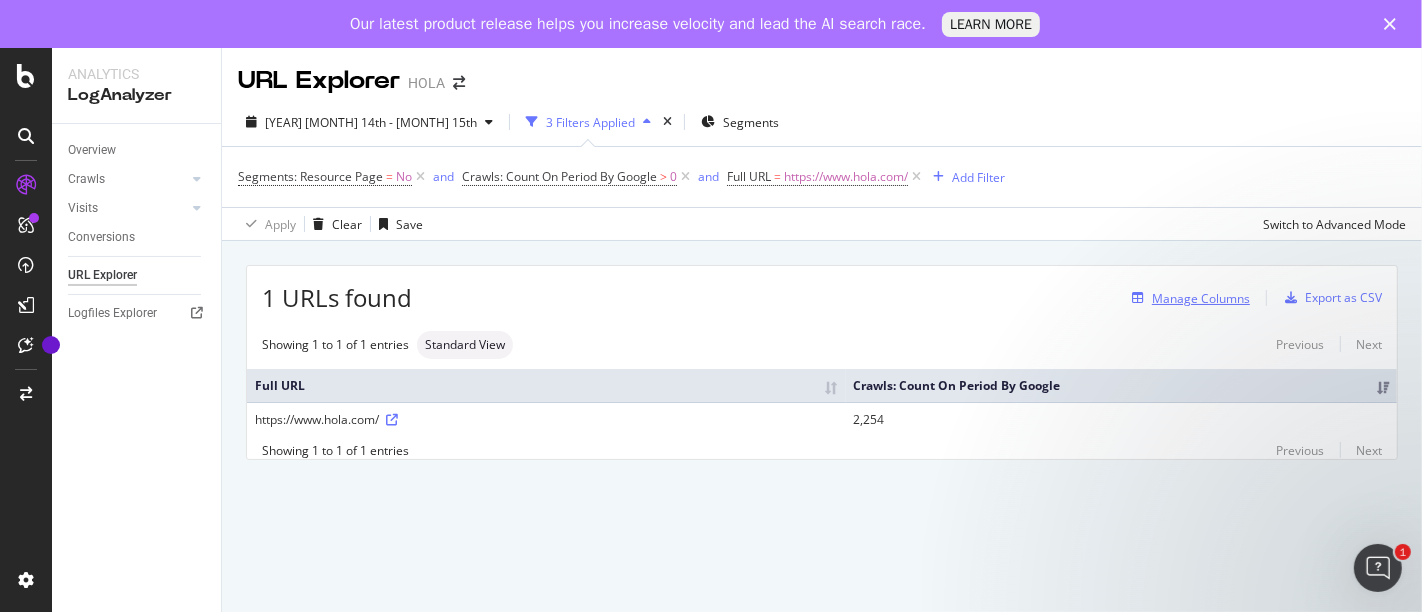 click on "Manage Columns" at bounding box center [1201, 298] 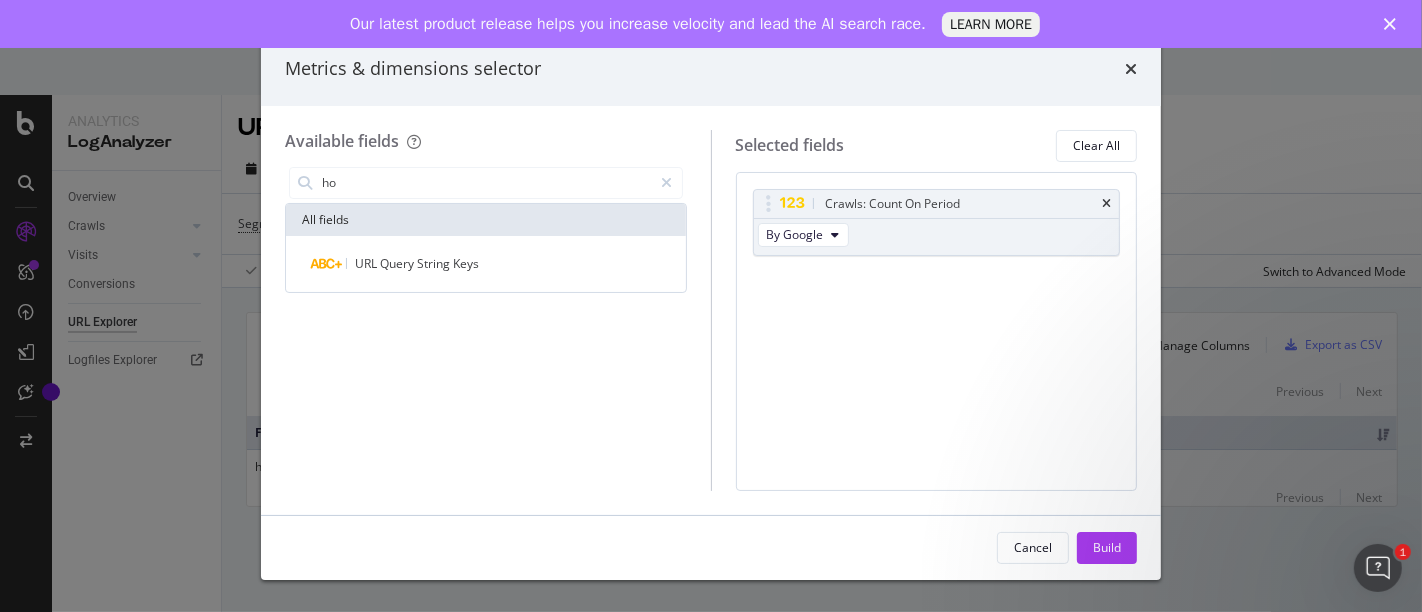 type on "h" 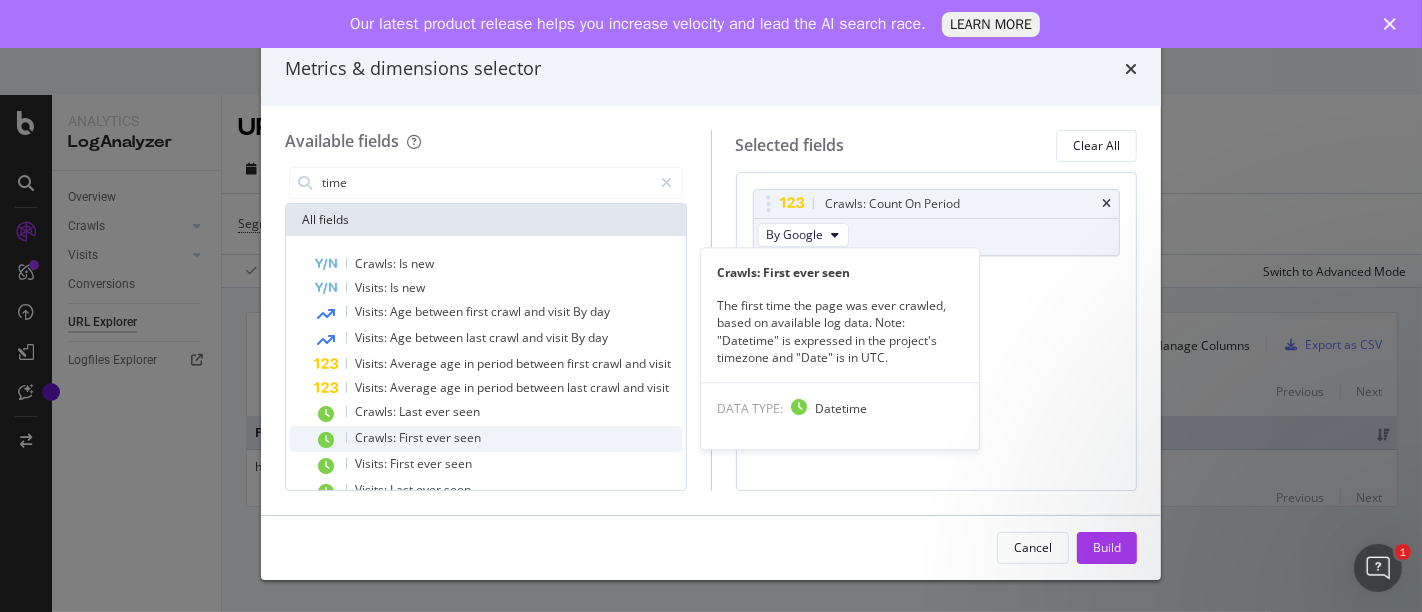 scroll, scrollTop: 28, scrollLeft: 0, axis: vertical 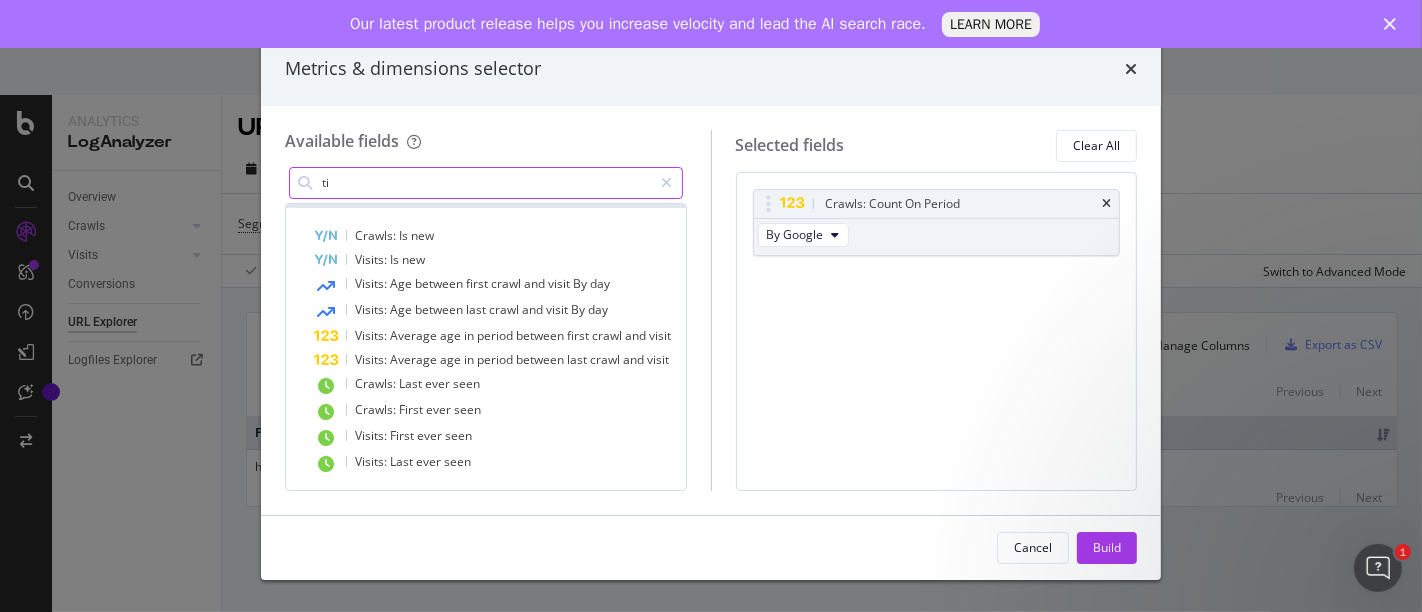 type on "t" 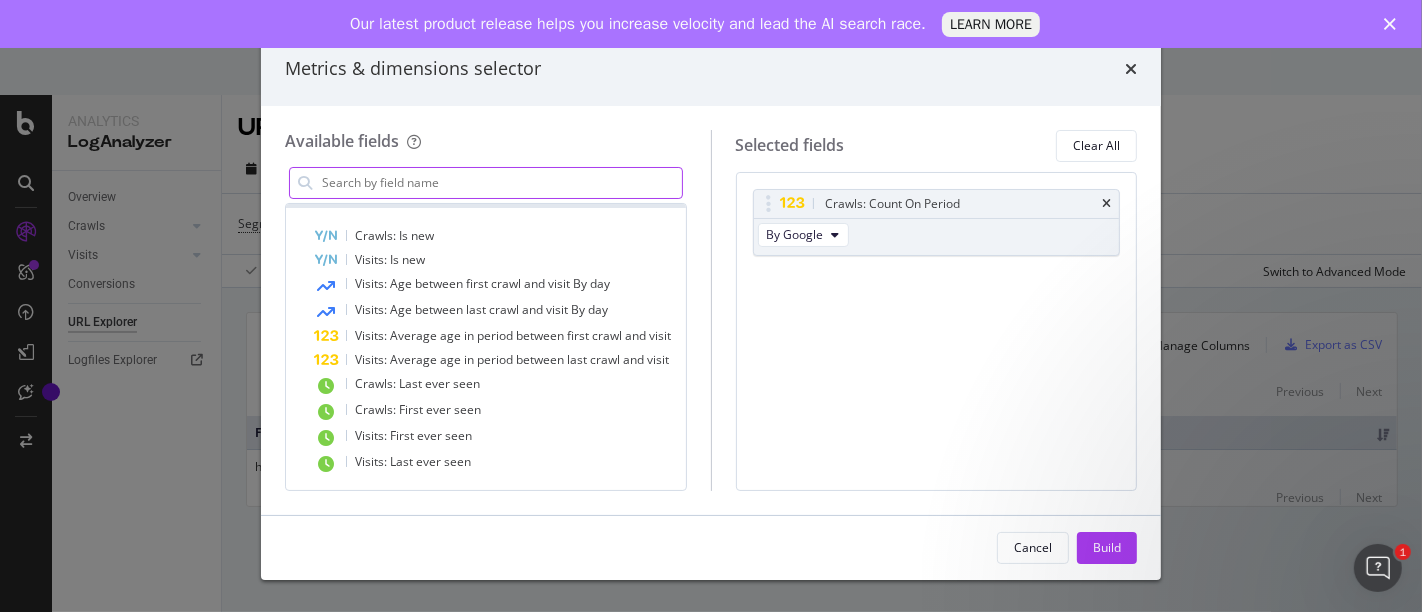 scroll, scrollTop: 0, scrollLeft: 0, axis: both 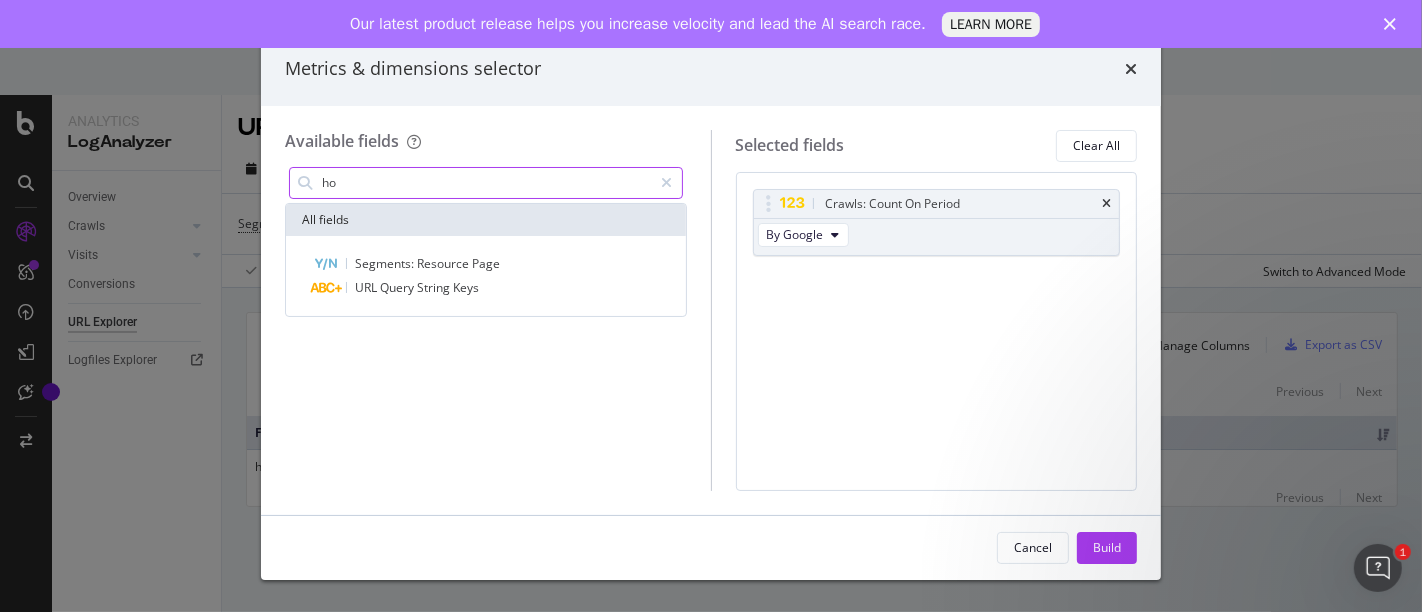 type on "h" 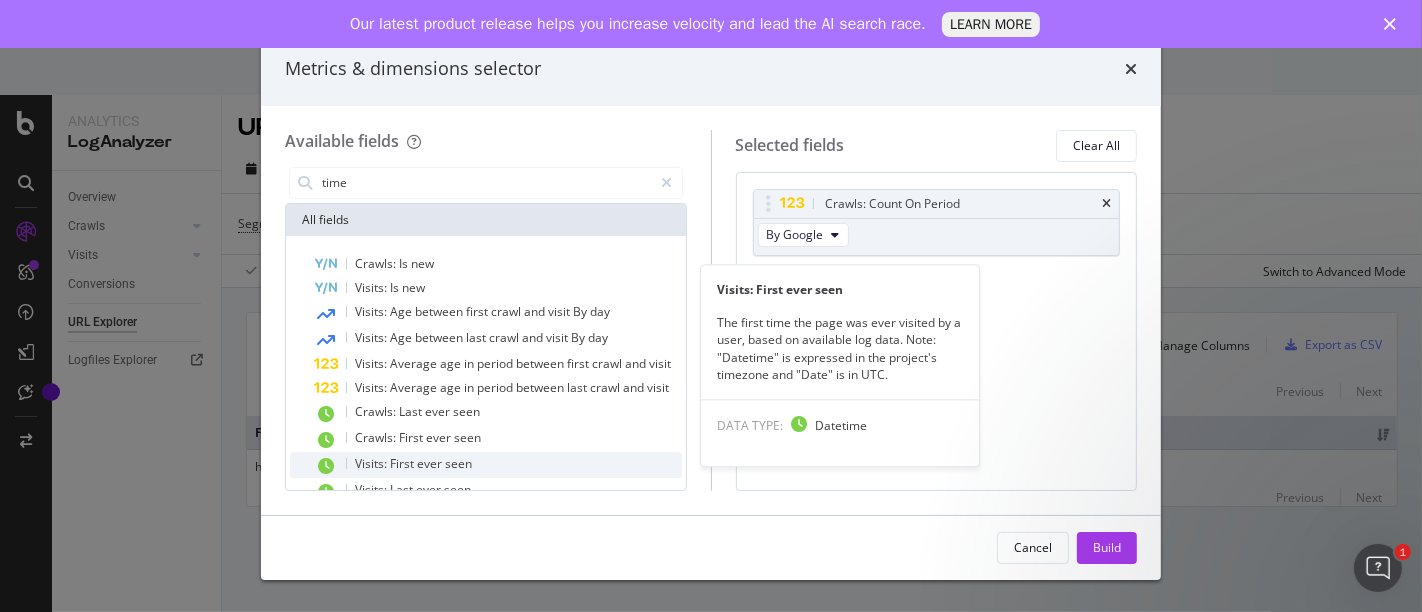 scroll, scrollTop: 28, scrollLeft: 0, axis: vertical 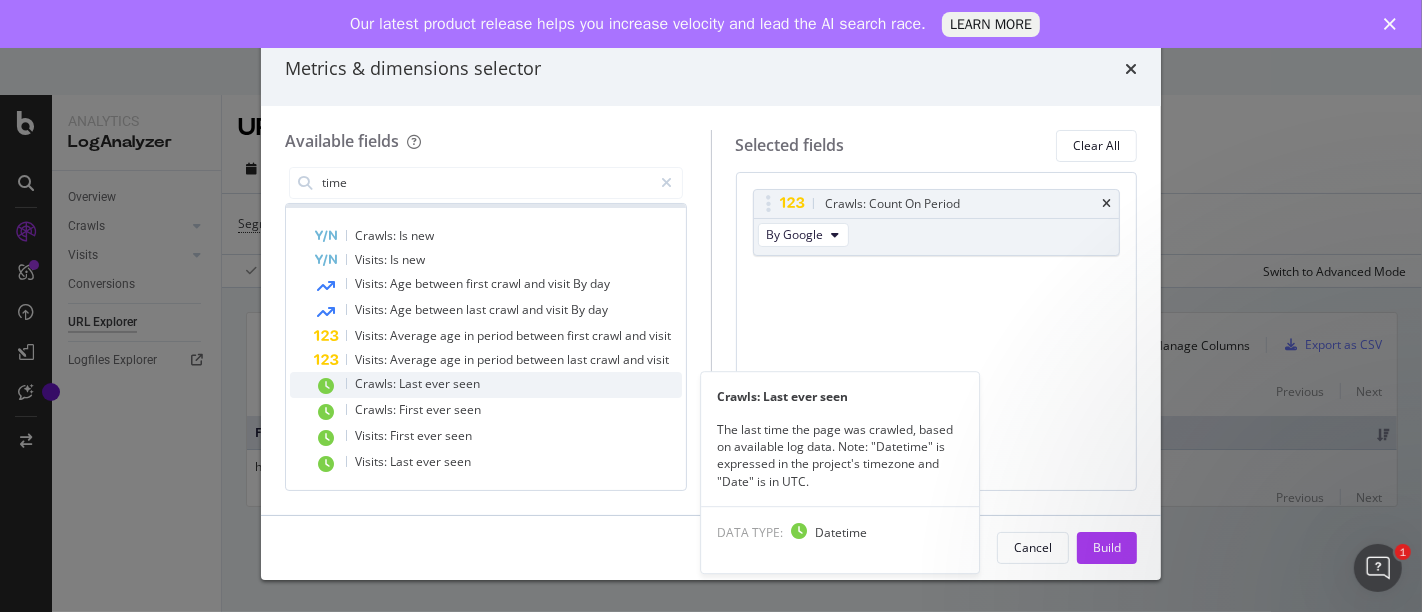 type on "time" 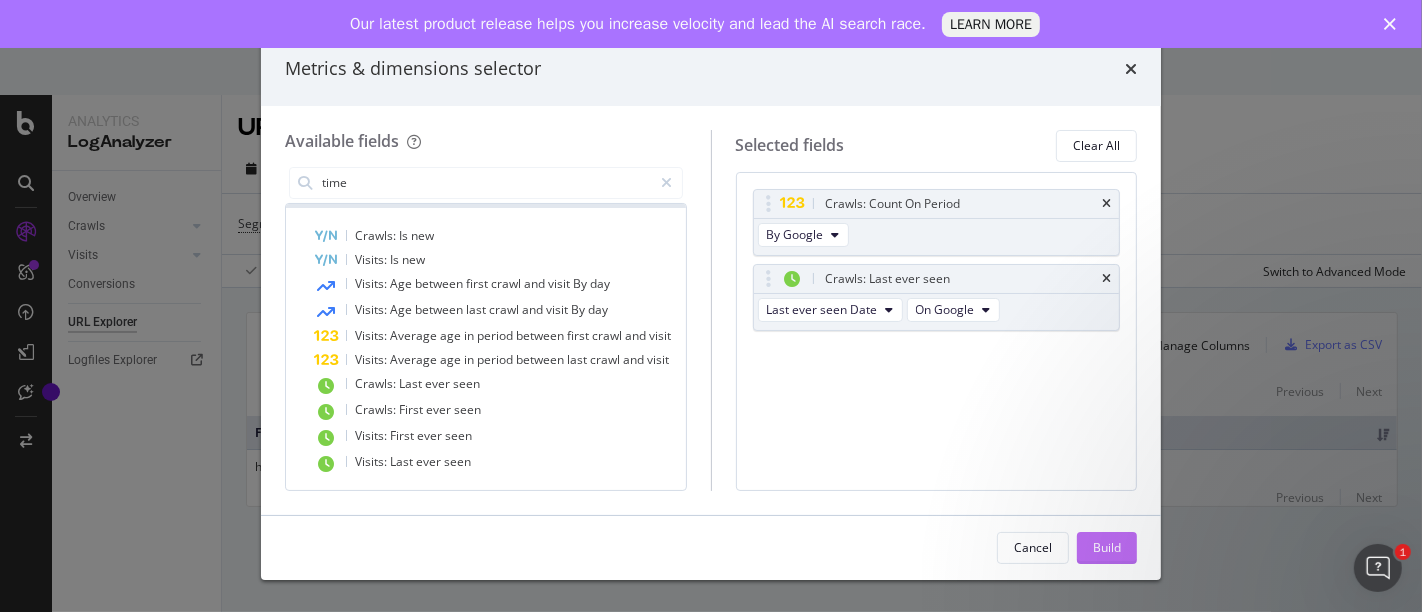 click on "Build" at bounding box center [1107, 548] 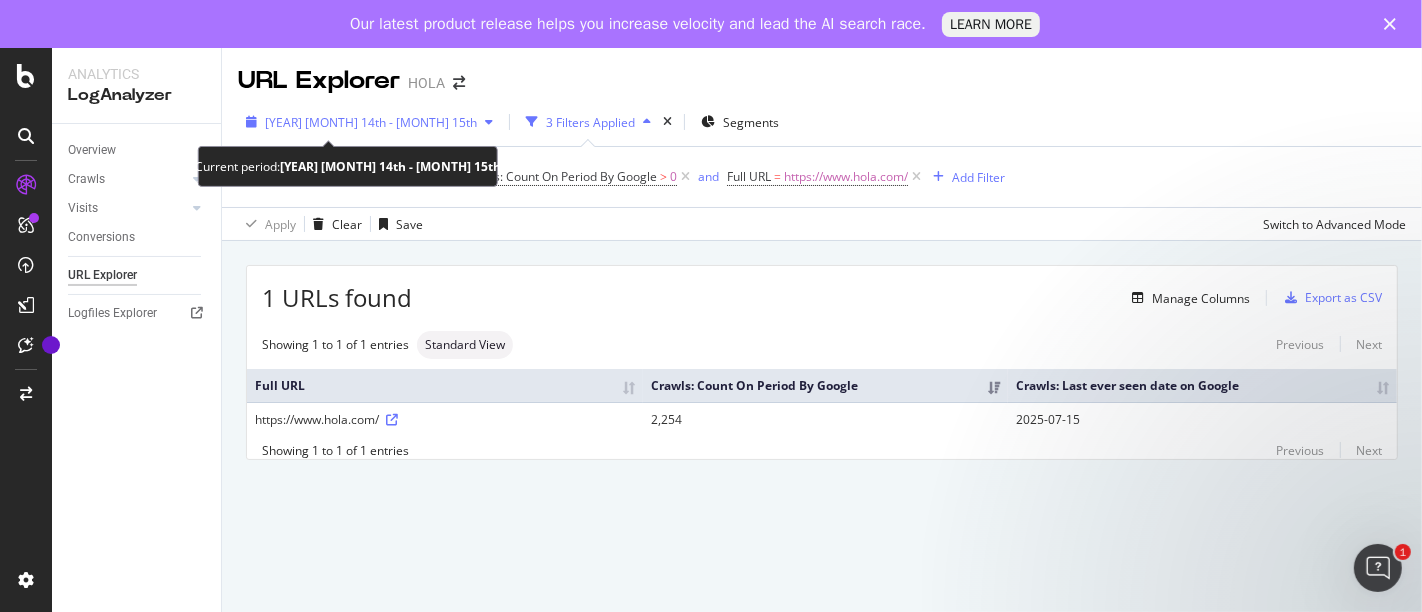 click on "[YEAR] [MONTH] 14th - [MONTH] 15th" at bounding box center (371, 122) 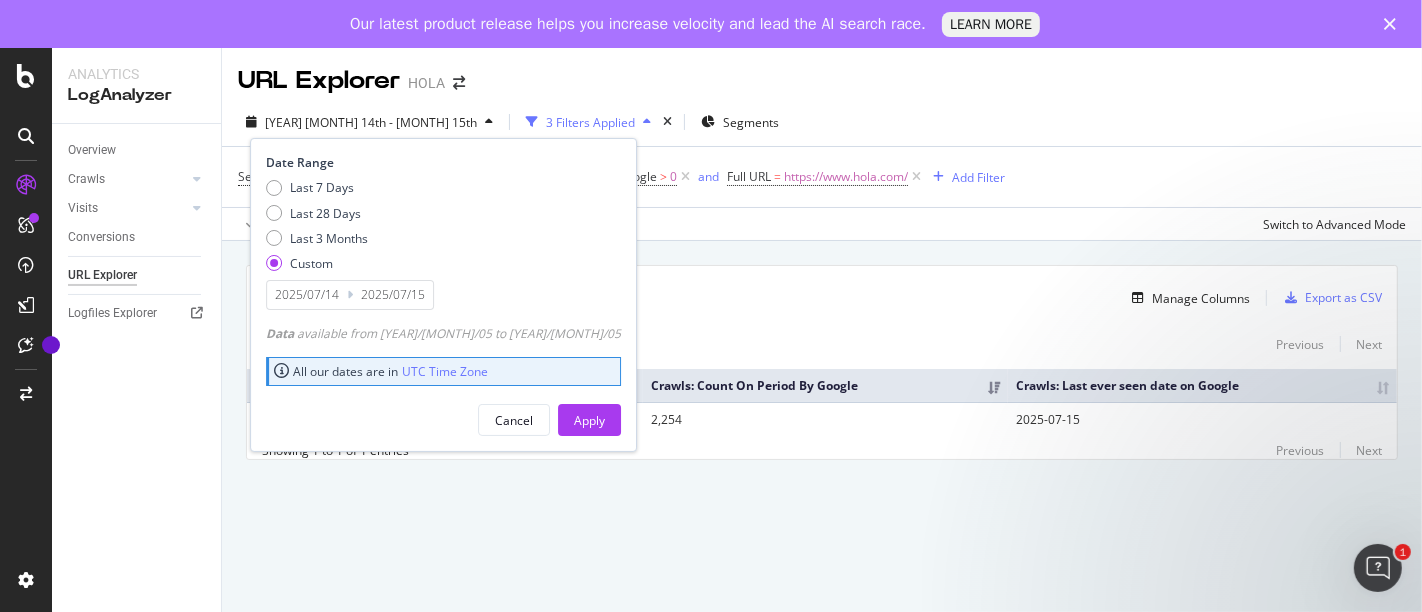 click on "2025/07/14" at bounding box center [307, 295] 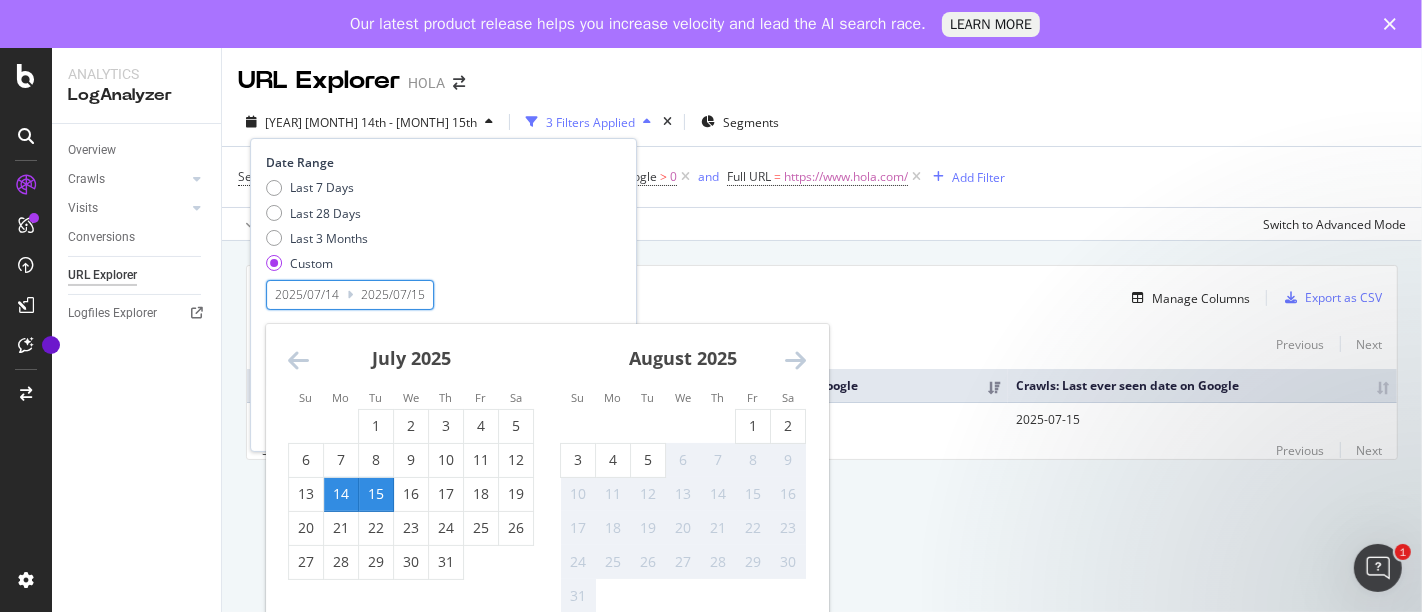click on "15" at bounding box center (376, 494) 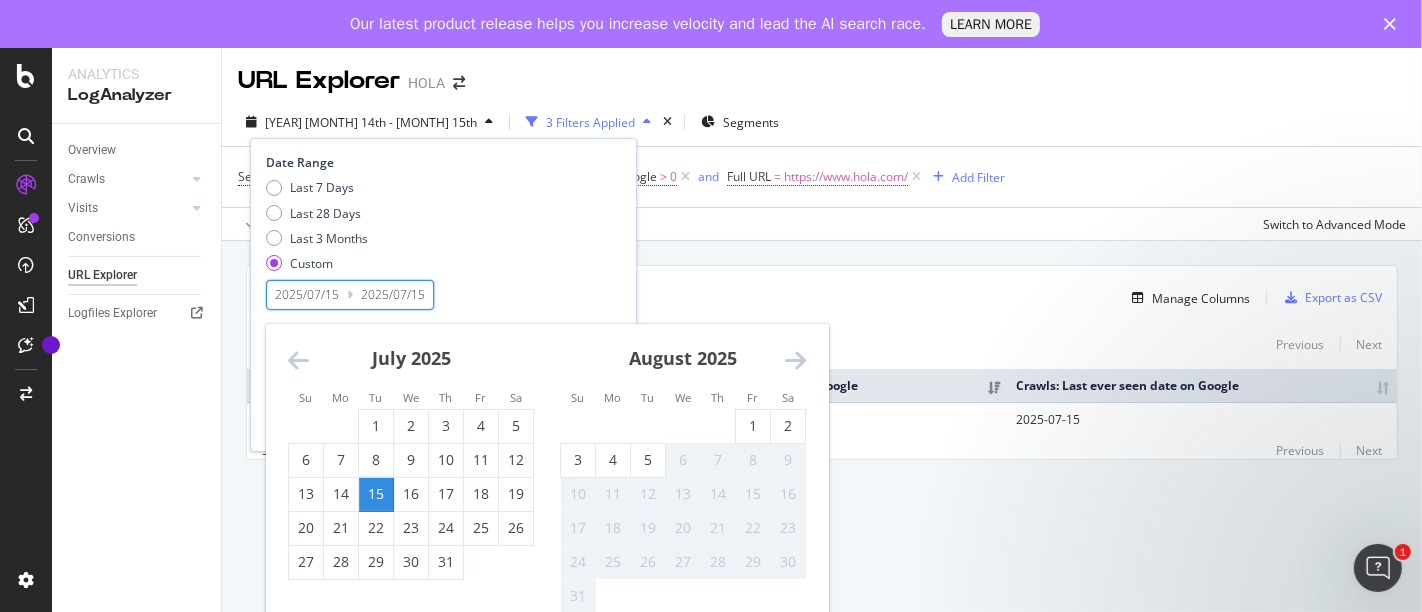 click on "15" at bounding box center (376, 494) 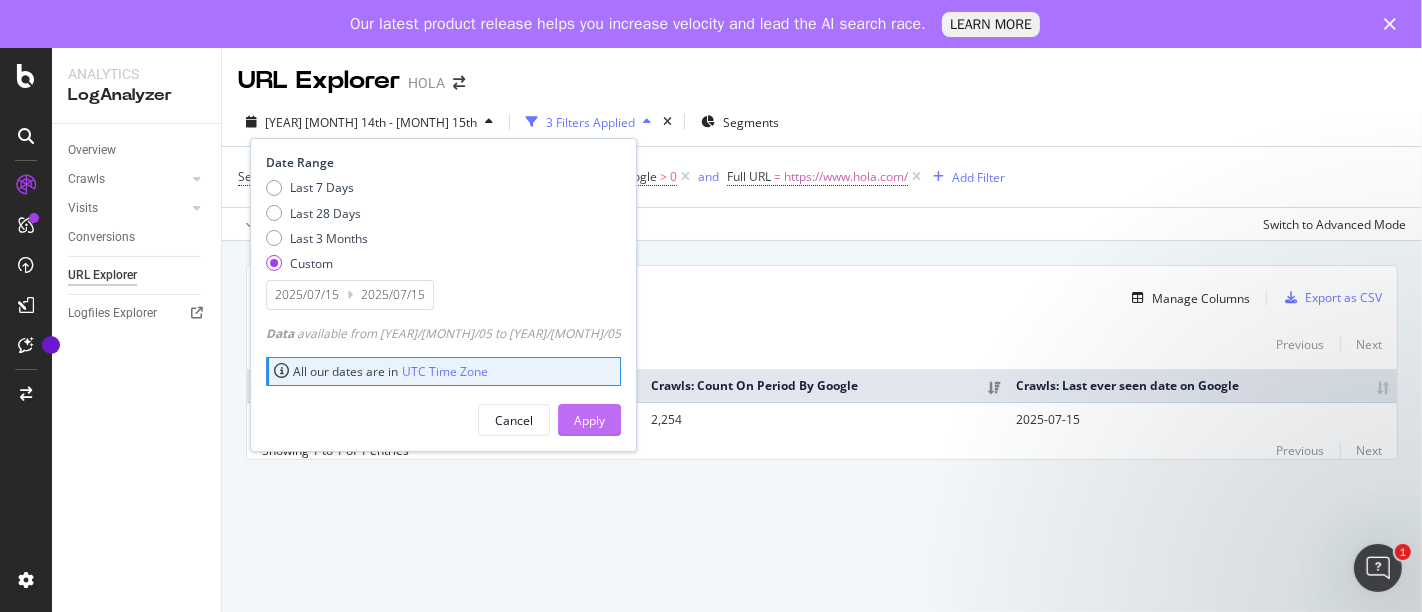 click on "Apply" at bounding box center (589, 420) 